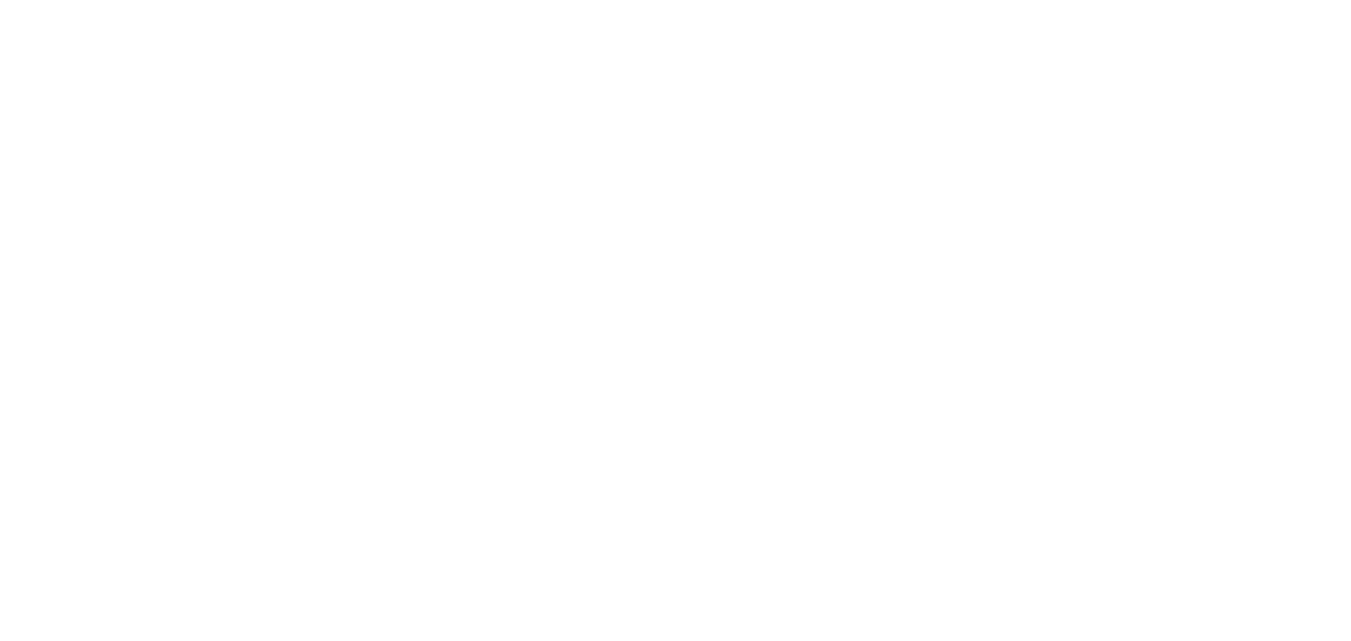 scroll, scrollTop: 0, scrollLeft: 0, axis: both 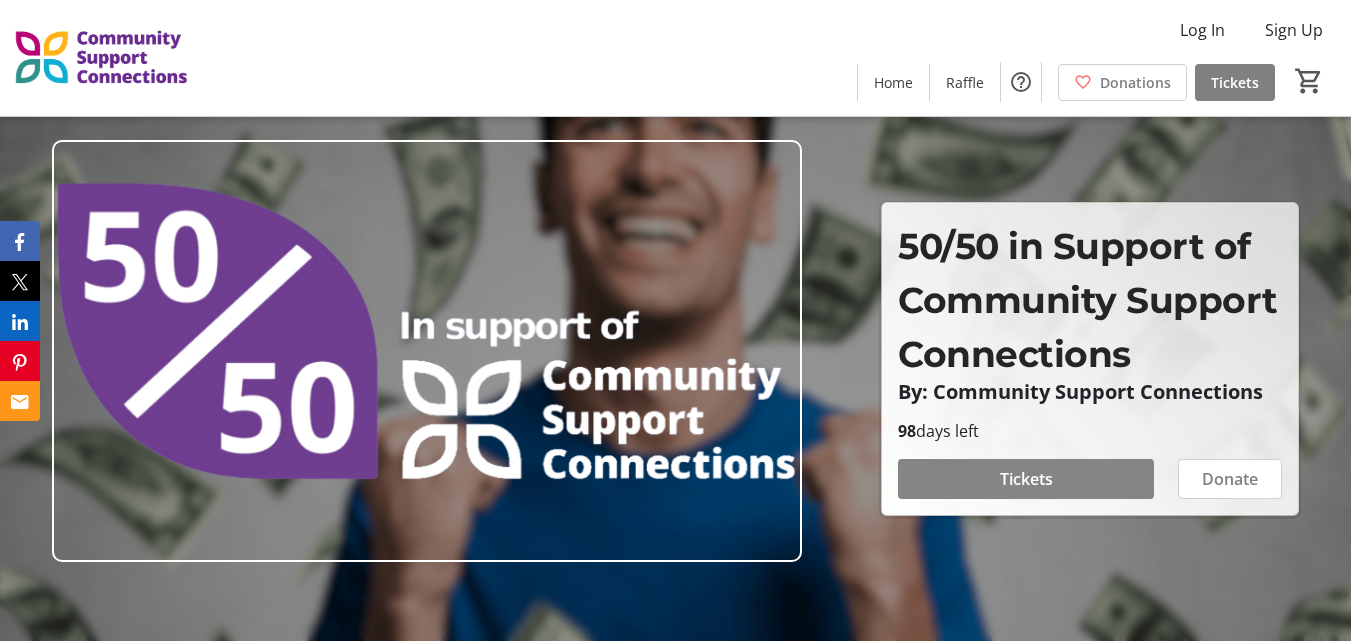 click on "Tickets" at bounding box center [1026, 479] 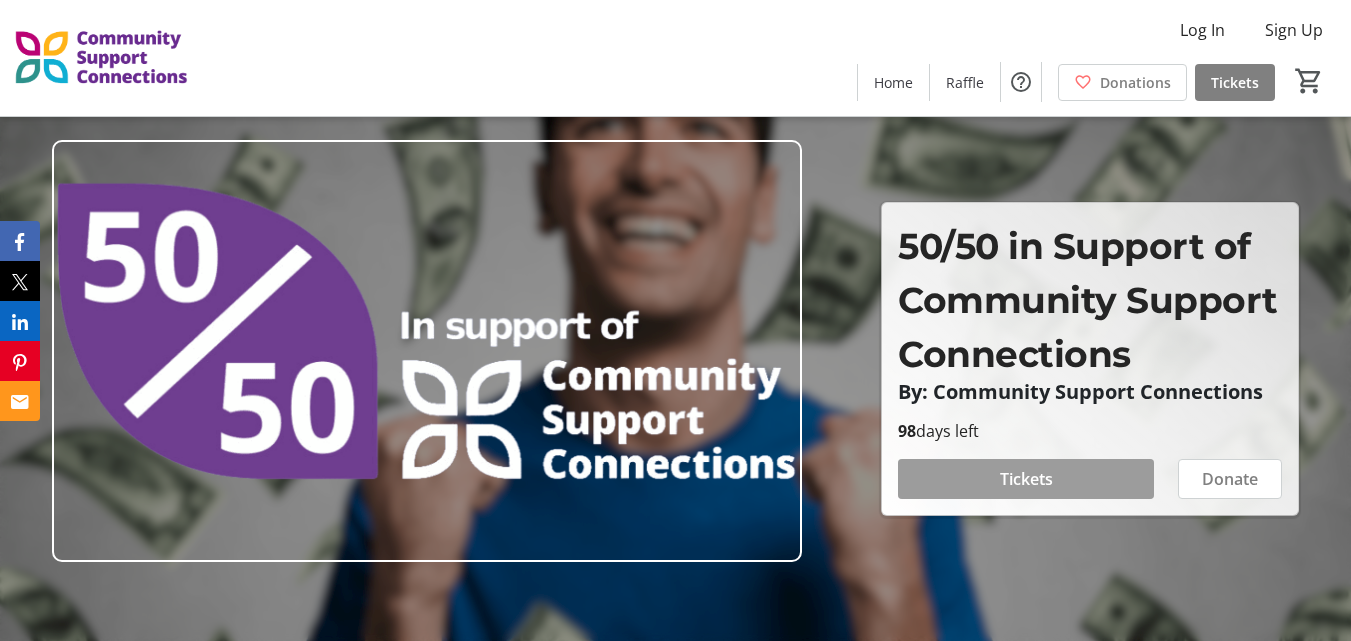 click on "Tickets" at bounding box center (1026, 479) 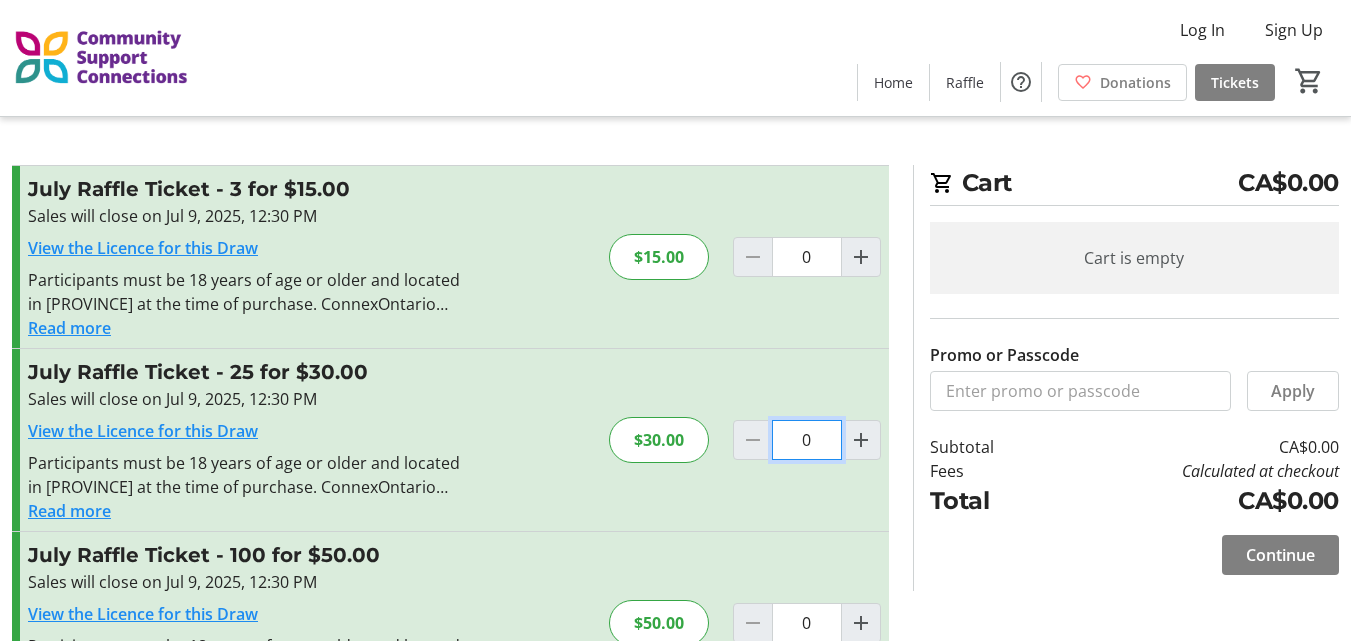 click on "0" at bounding box center [807, 440] 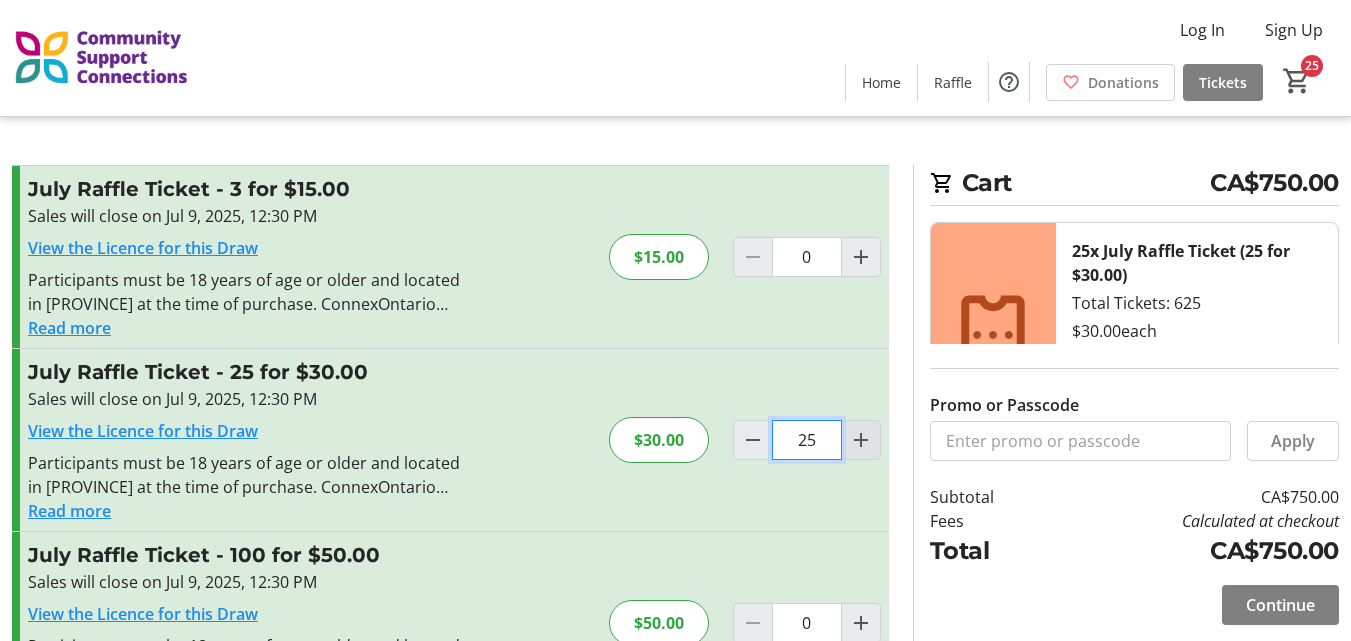 type on "25" 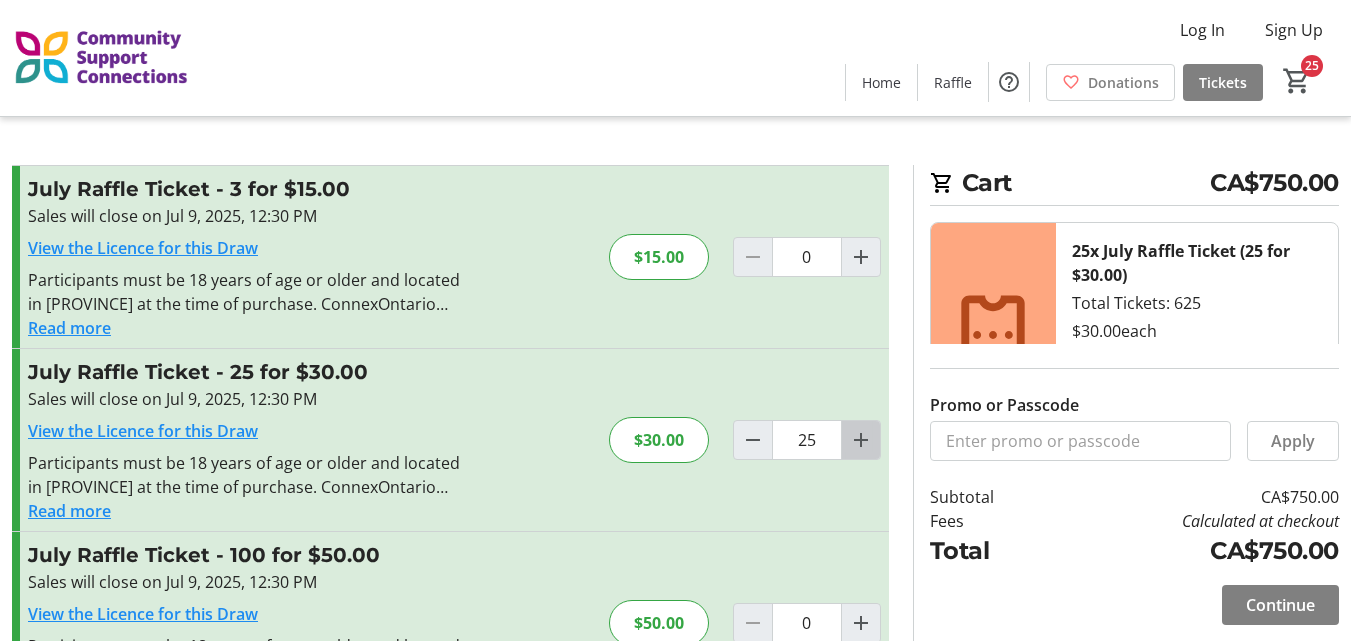 click at bounding box center [861, 440] 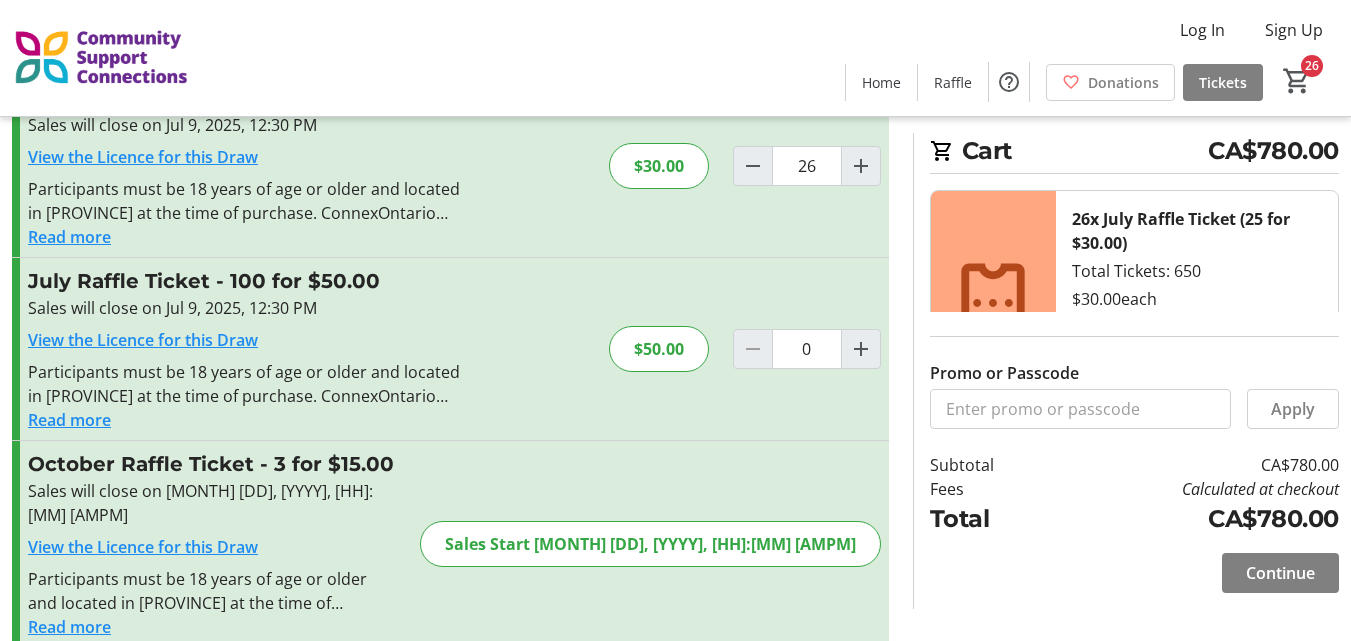 scroll, scrollTop: 278, scrollLeft: 0, axis: vertical 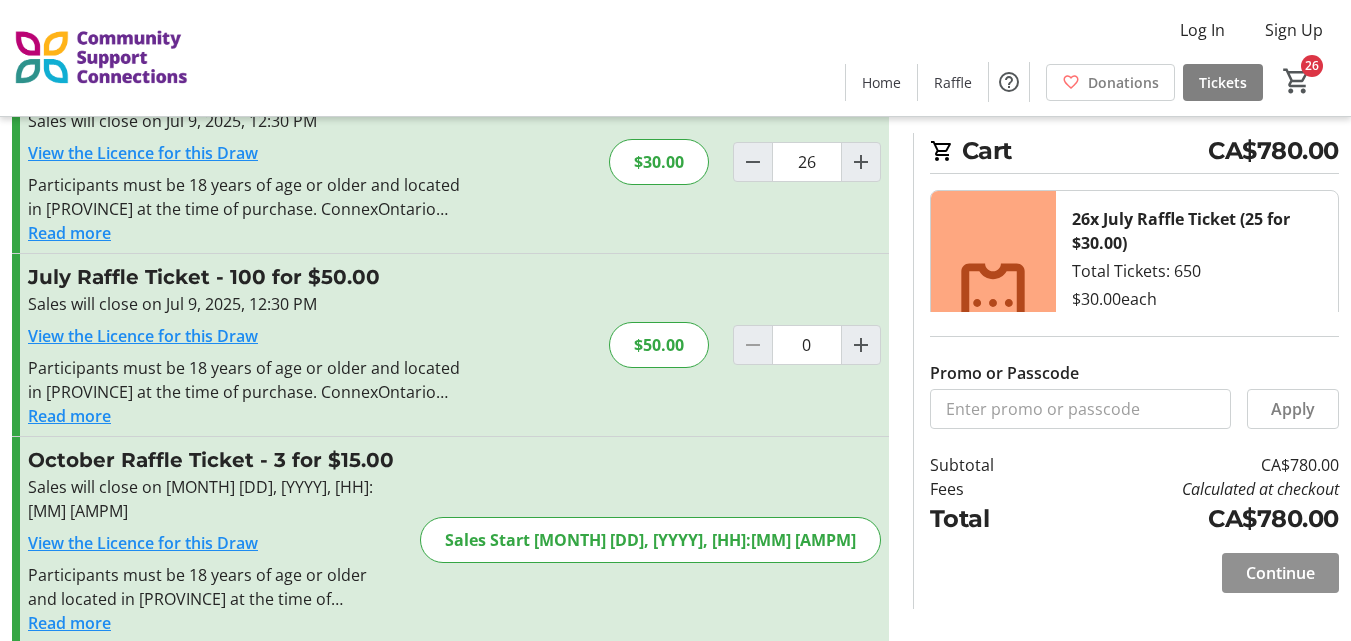 click on "Continue" at bounding box center (1280, 573) 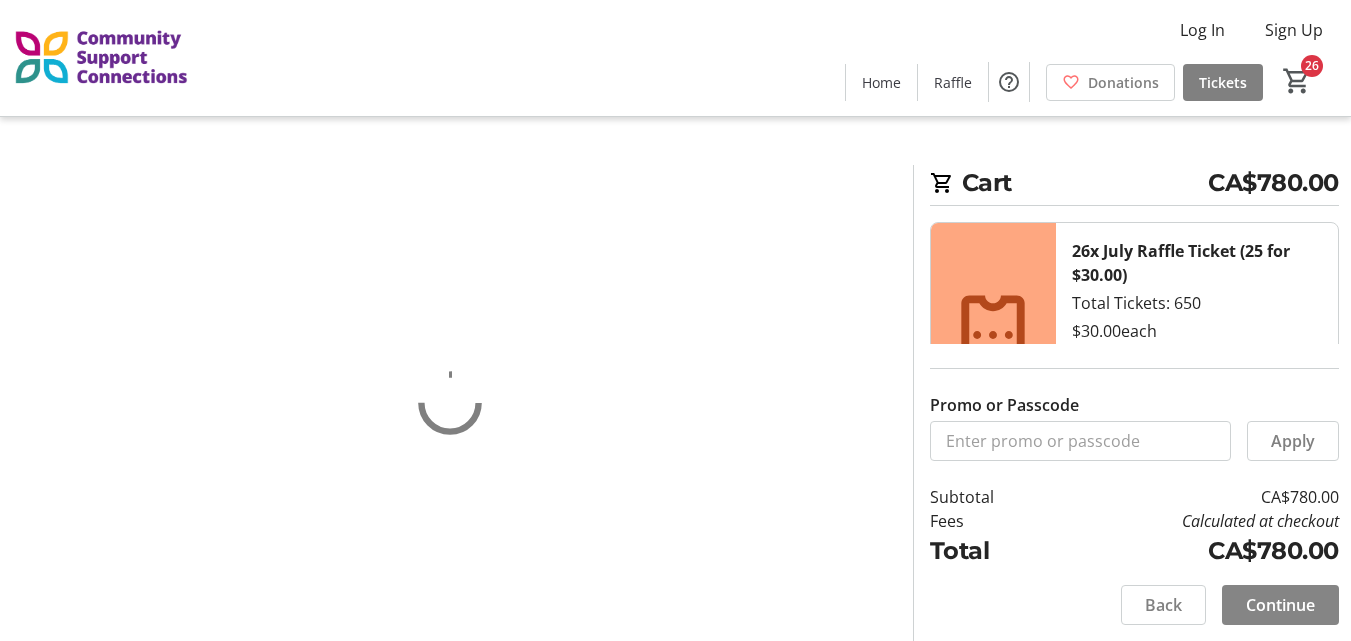 scroll, scrollTop: 0, scrollLeft: 0, axis: both 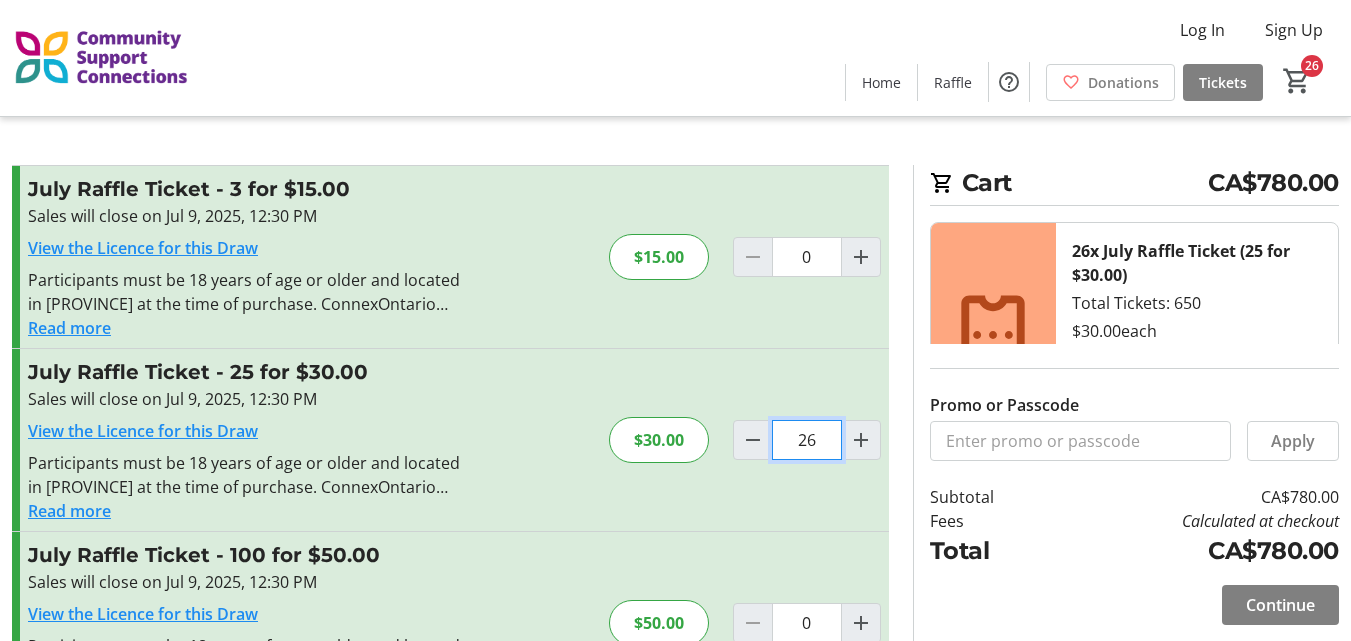 click on "26" at bounding box center (807, 440) 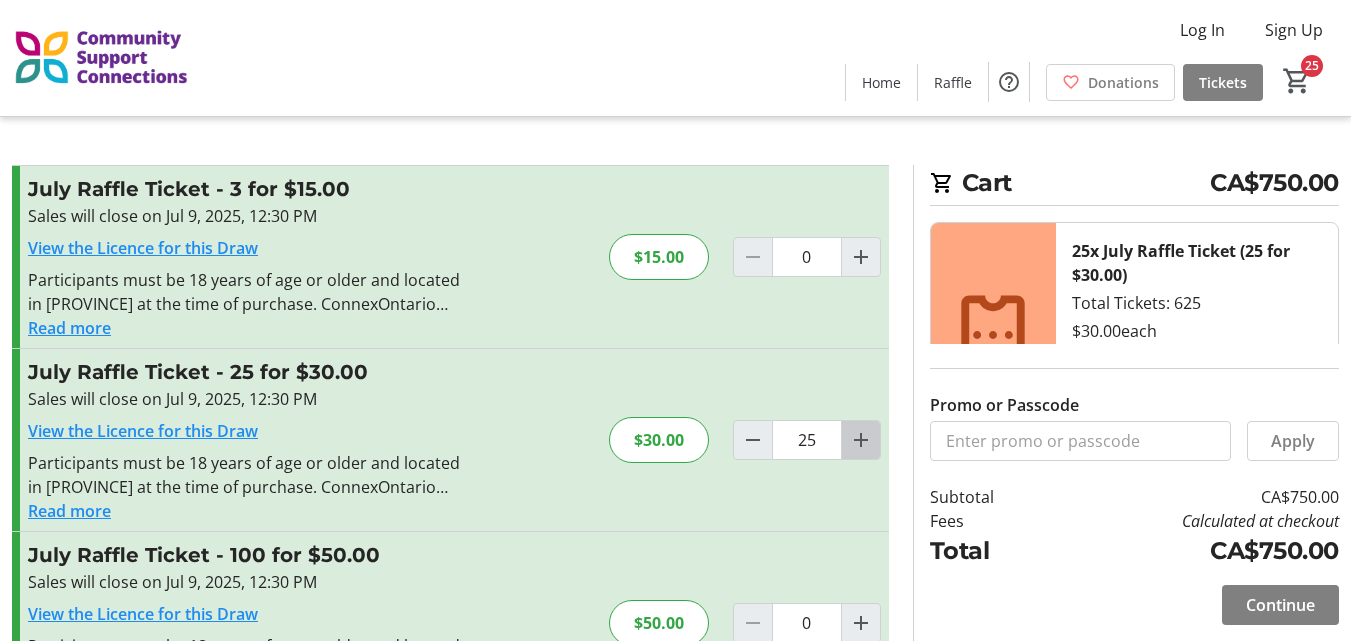 click at bounding box center [861, 440] 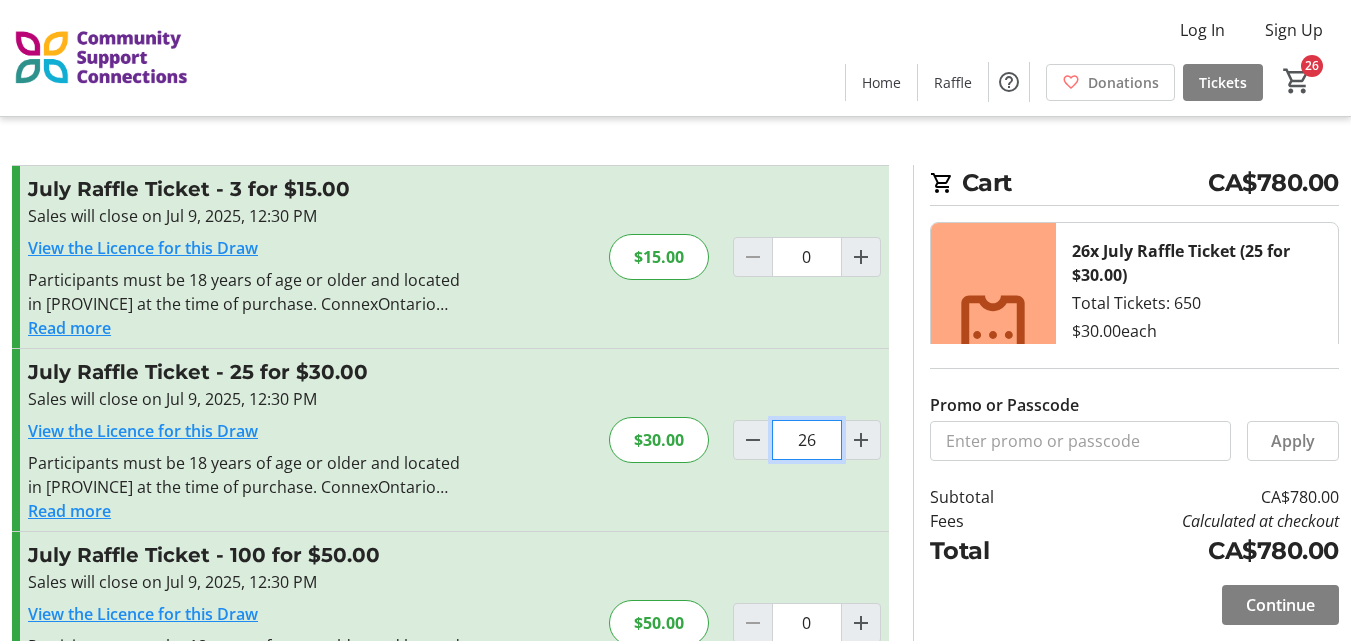 click on "26" at bounding box center (807, 440) 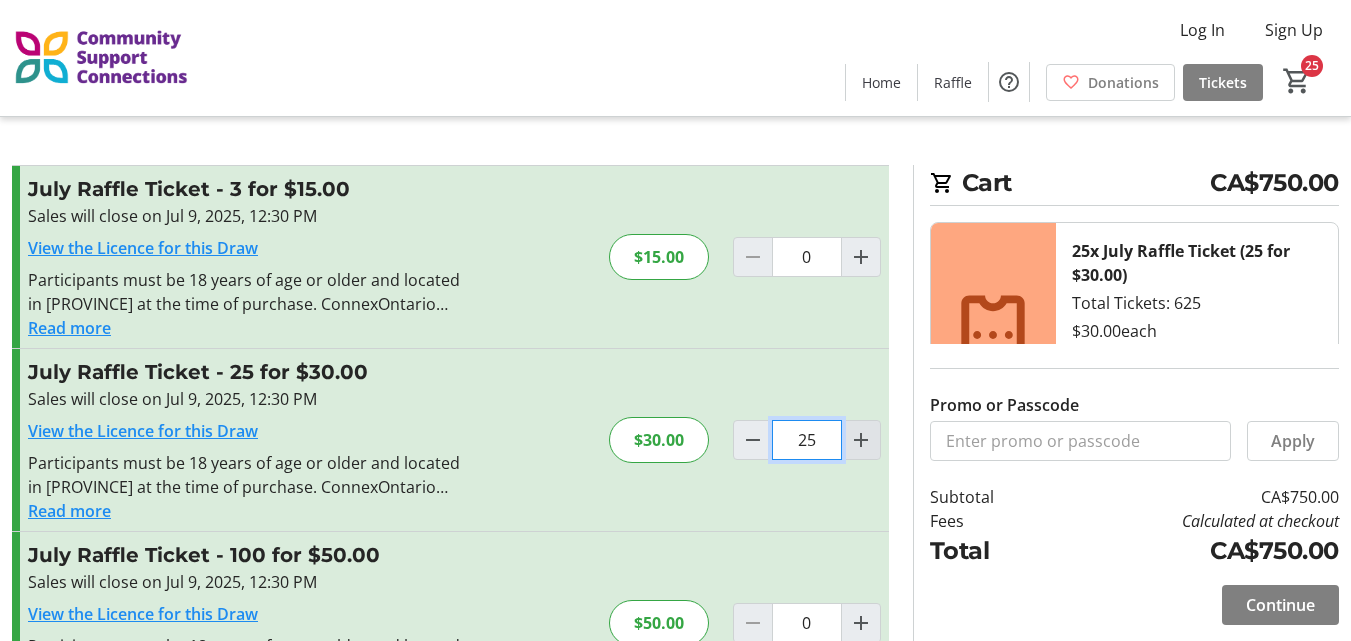 type on "25" 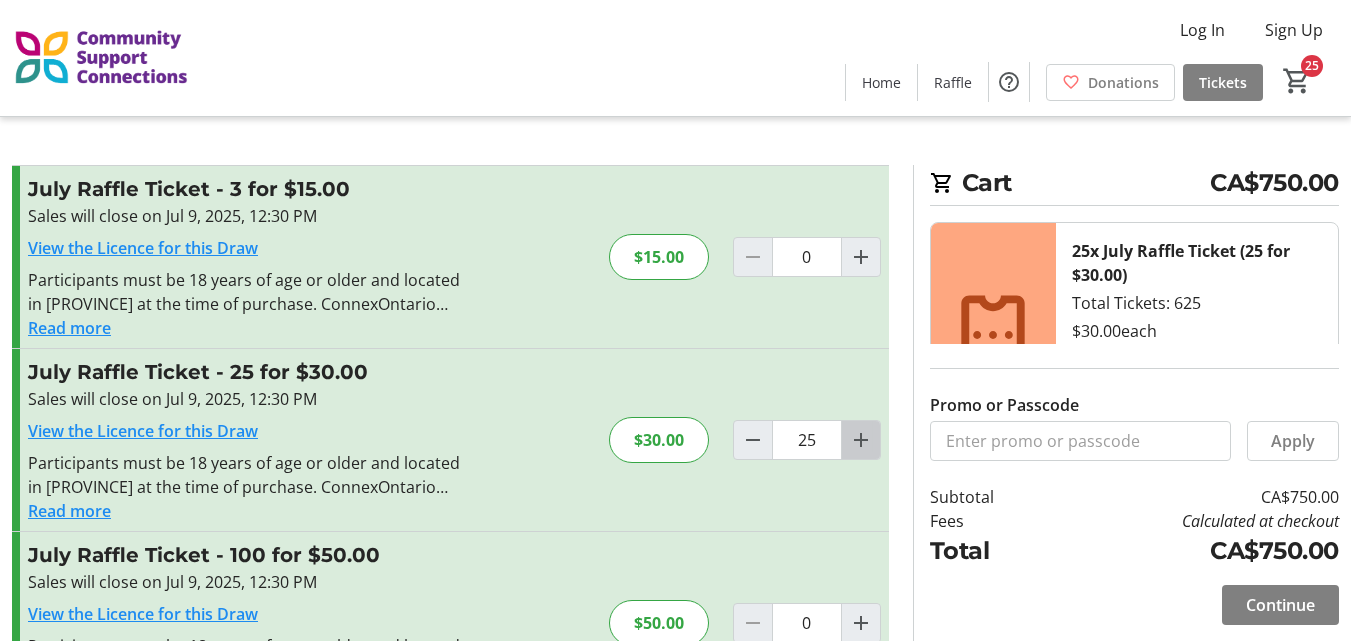 click at bounding box center [861, 440] 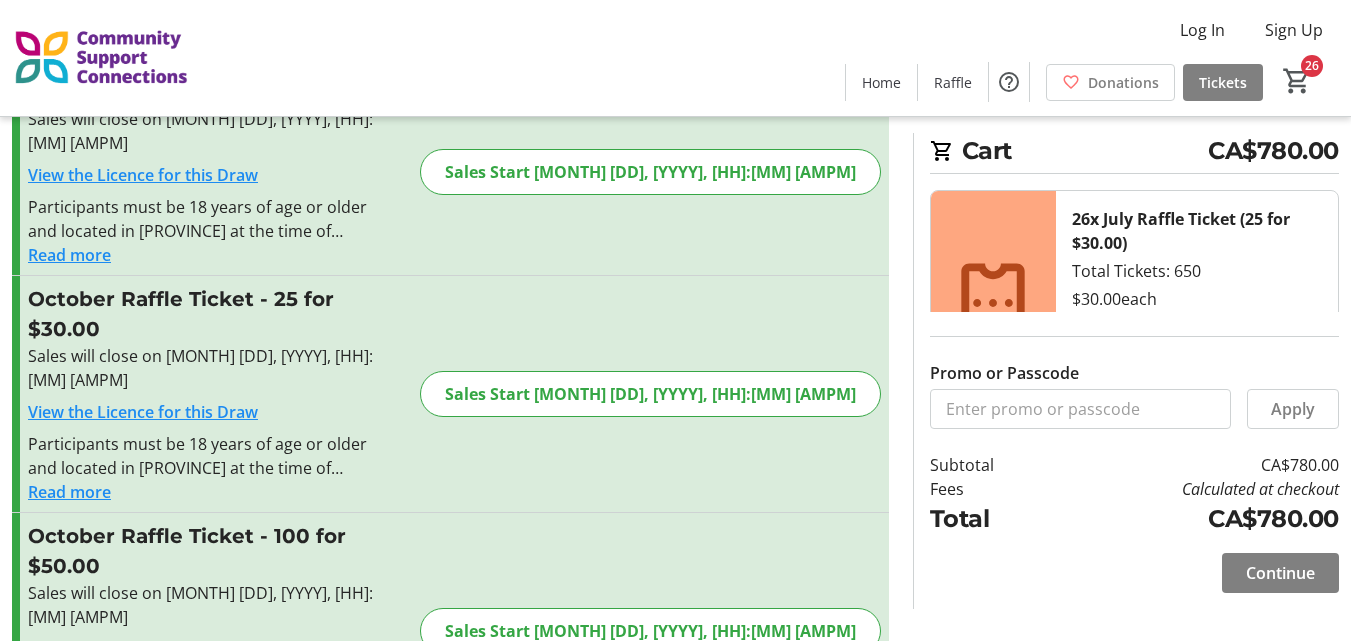scroll, scrollTop: 623, scrollLeft: 0, axis: vertical 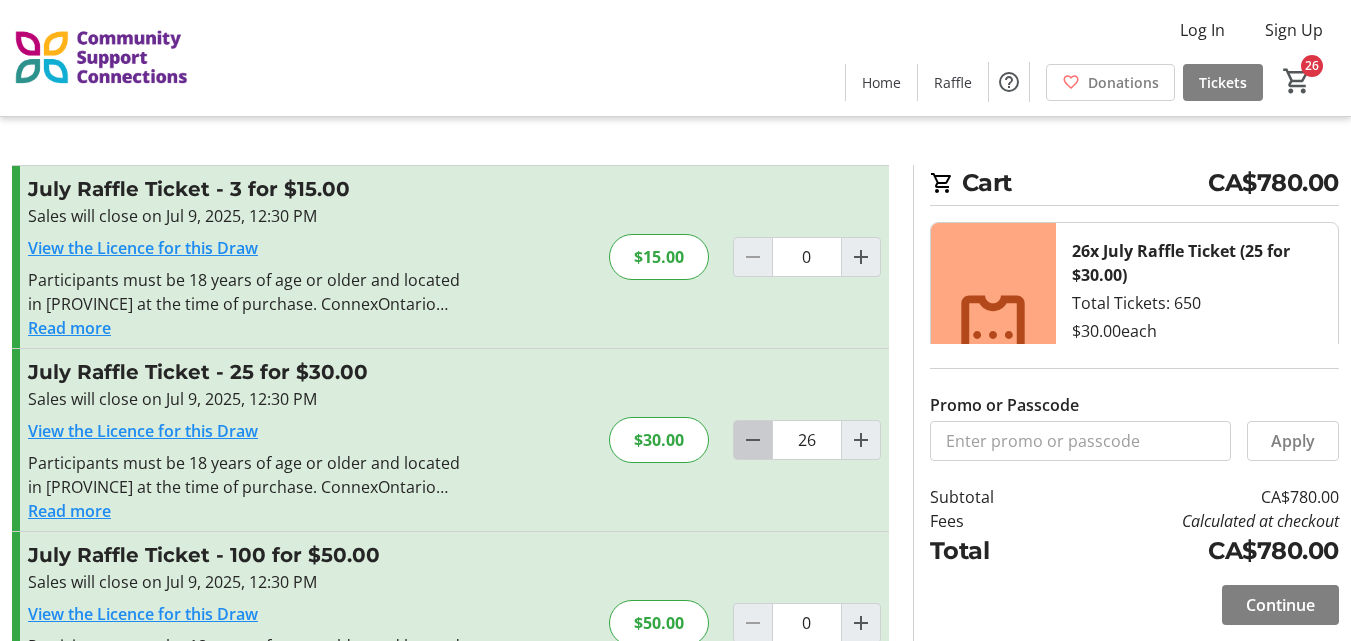 click at bounding box center (753, 440) 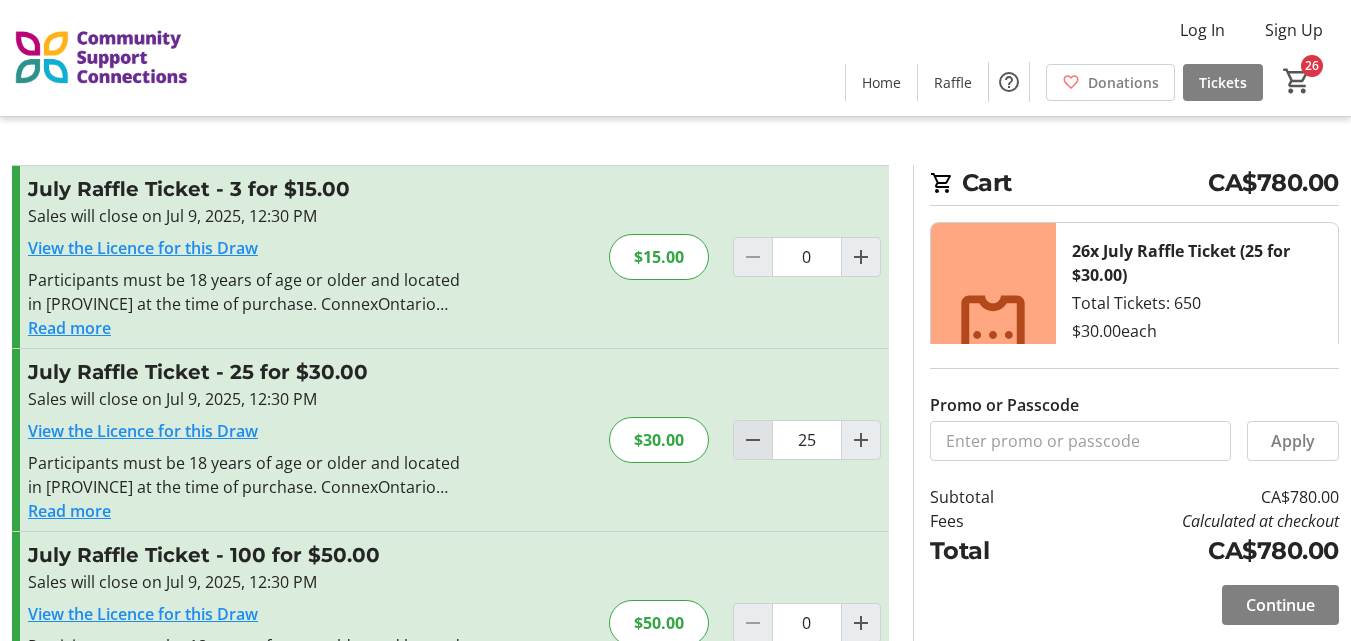 click at bounding box center (753, 440) 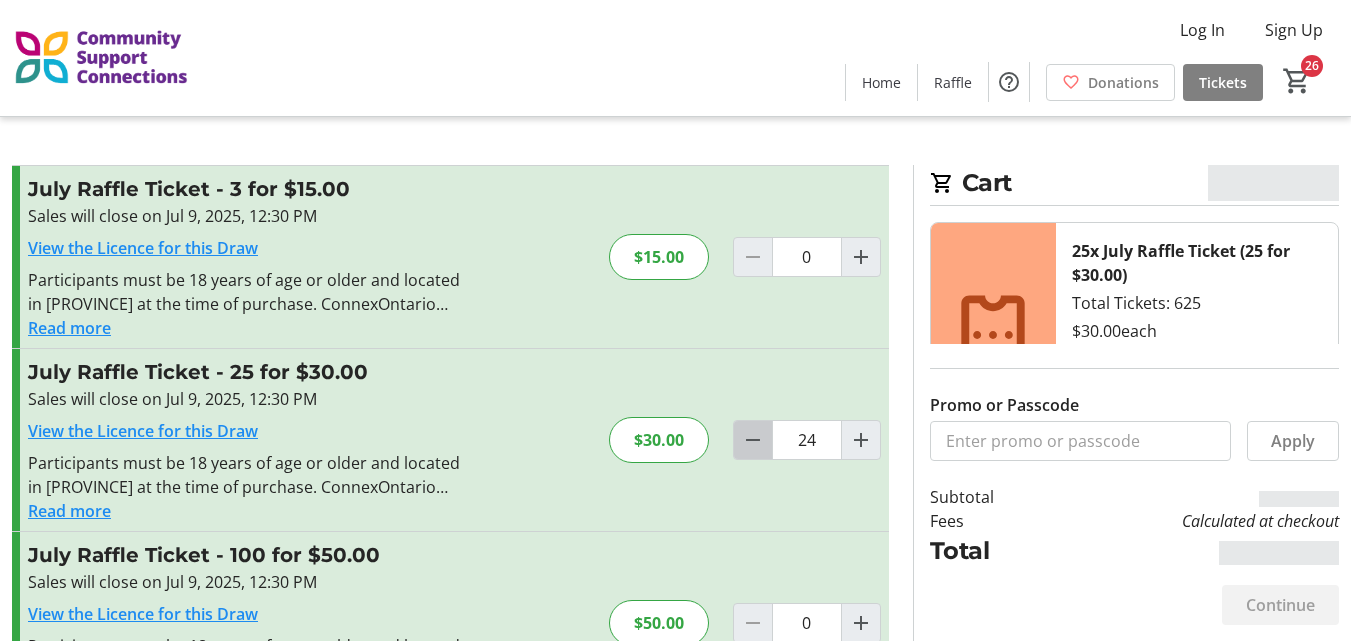 click at bounding box center (753, 440) 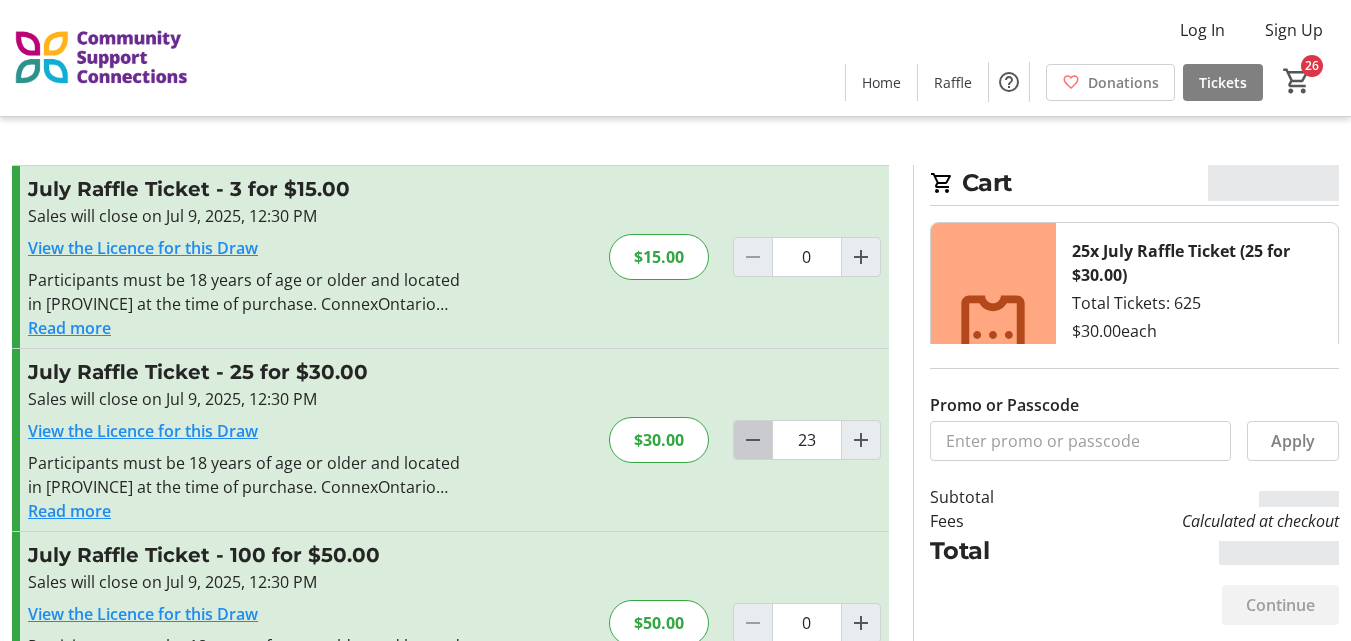click at bounding box center [753, 440] 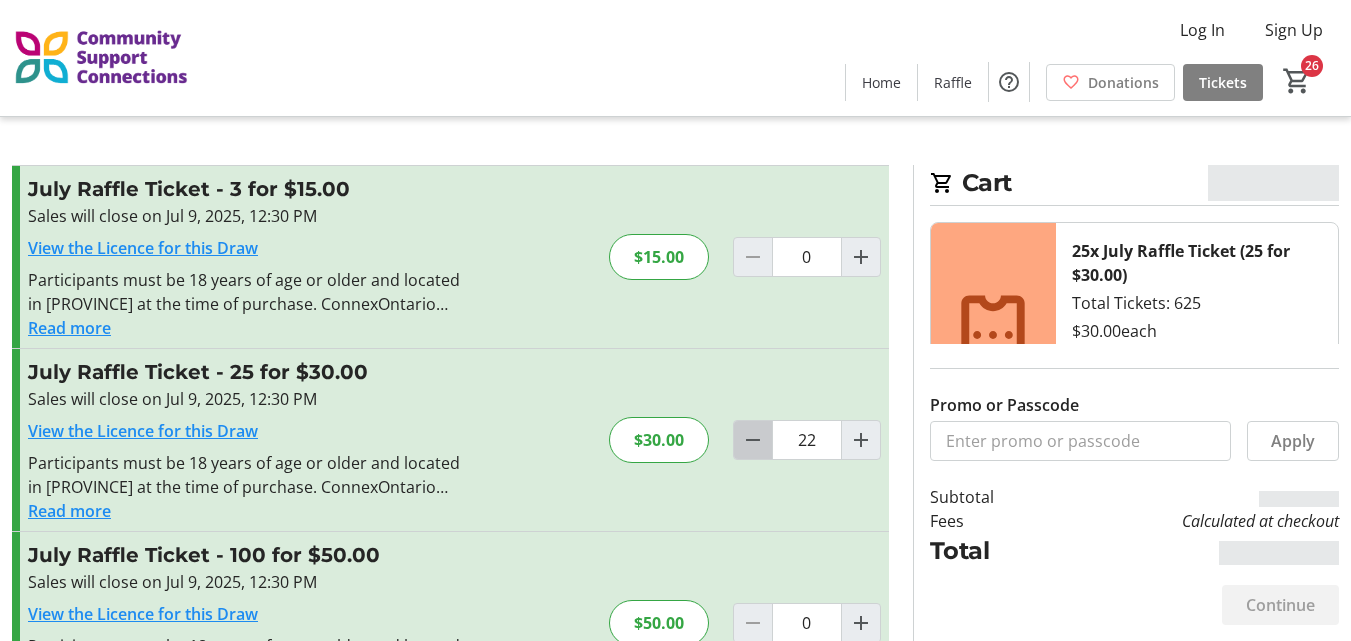 click at bounding box center (753, 440) 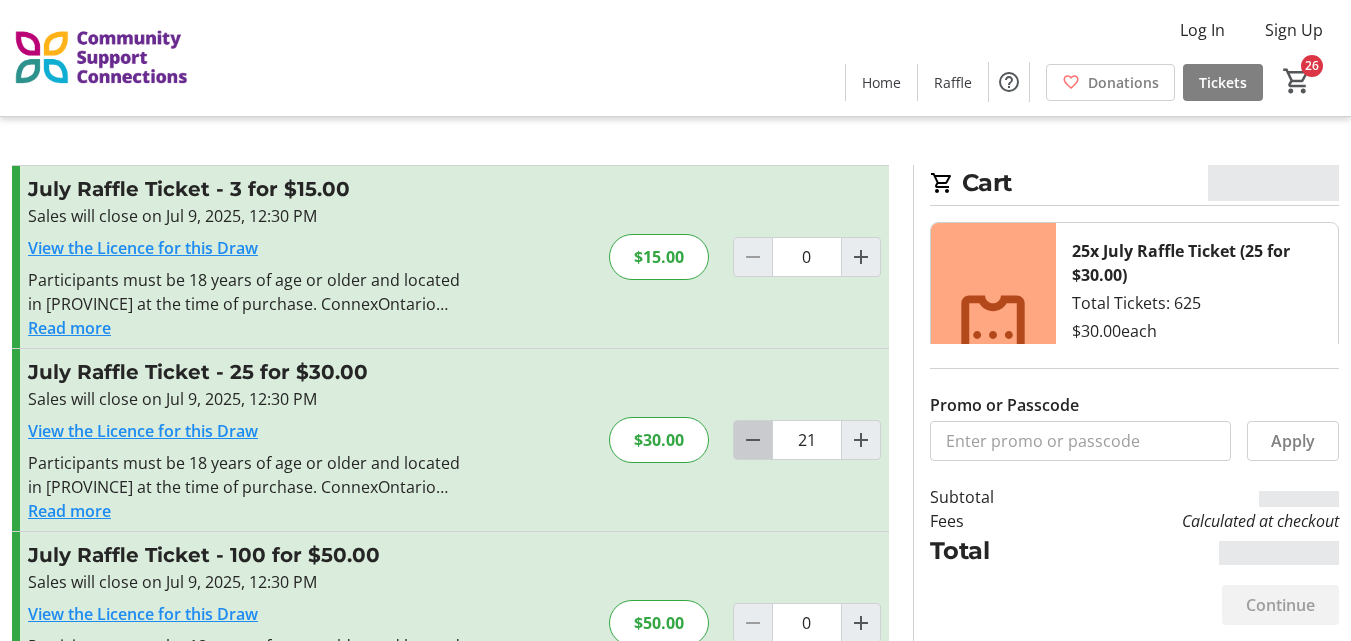 click at bounding box center [753, 440] 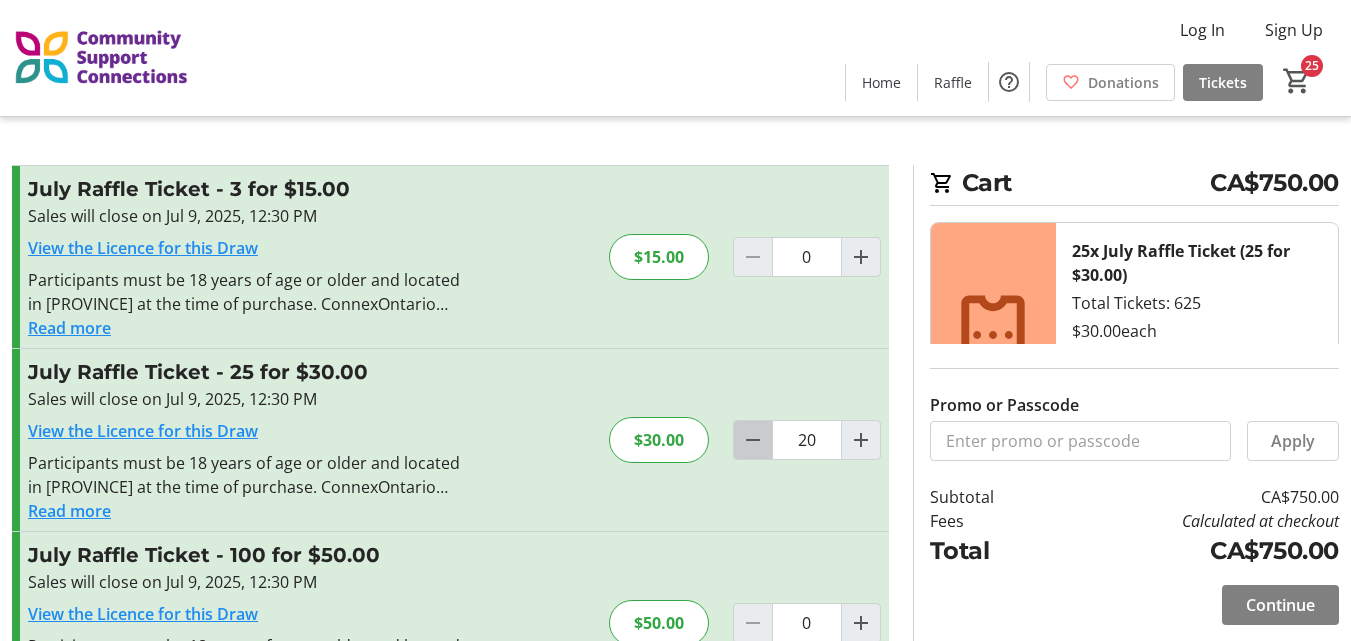 click at bounding box center (753, 440) 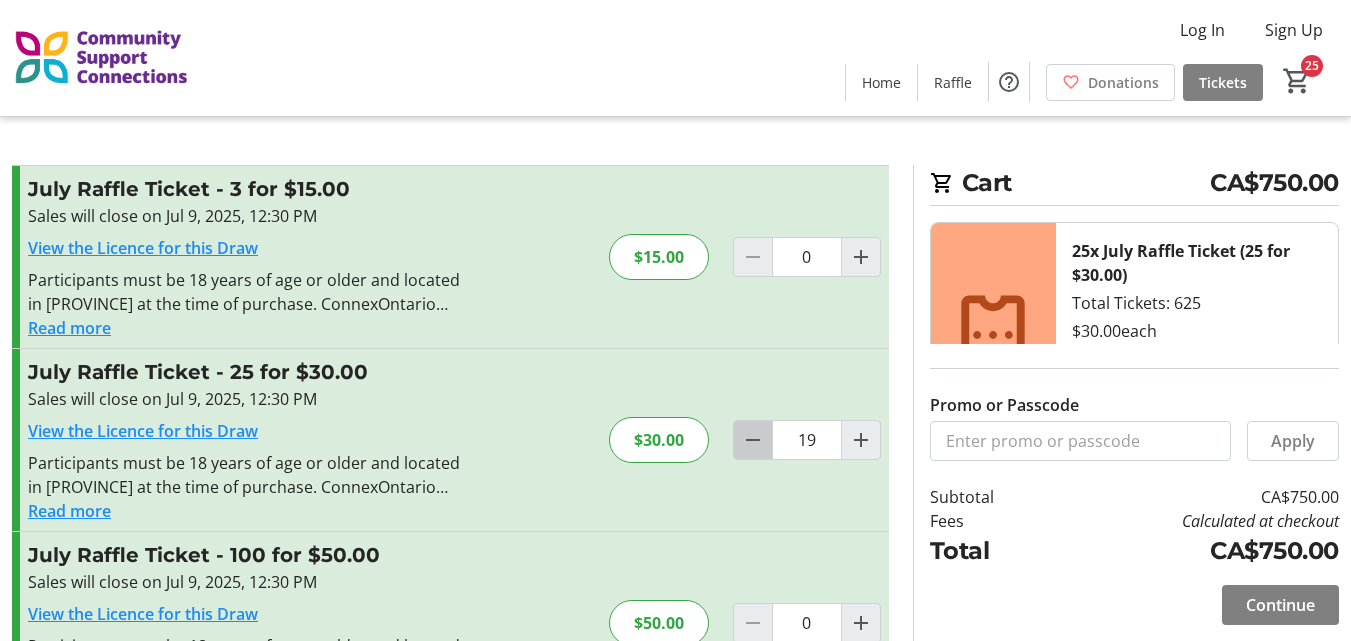 click at bounding box center (753, 440) 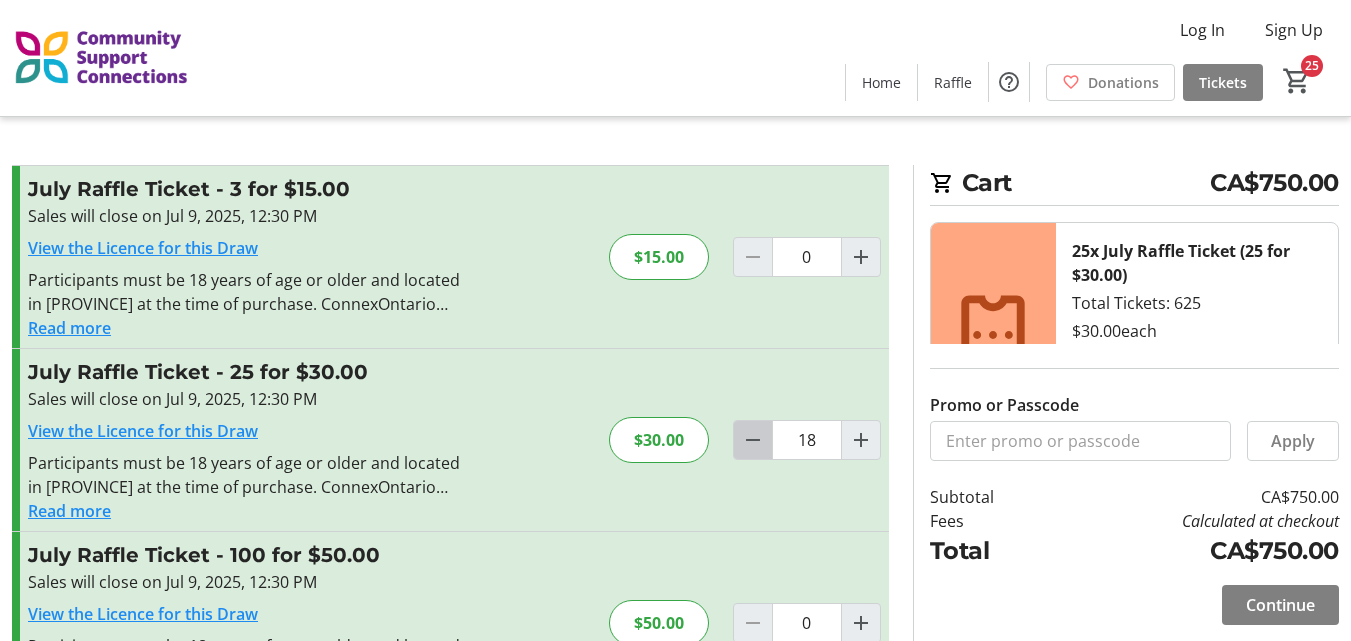 click at bounding box center (753, 440) 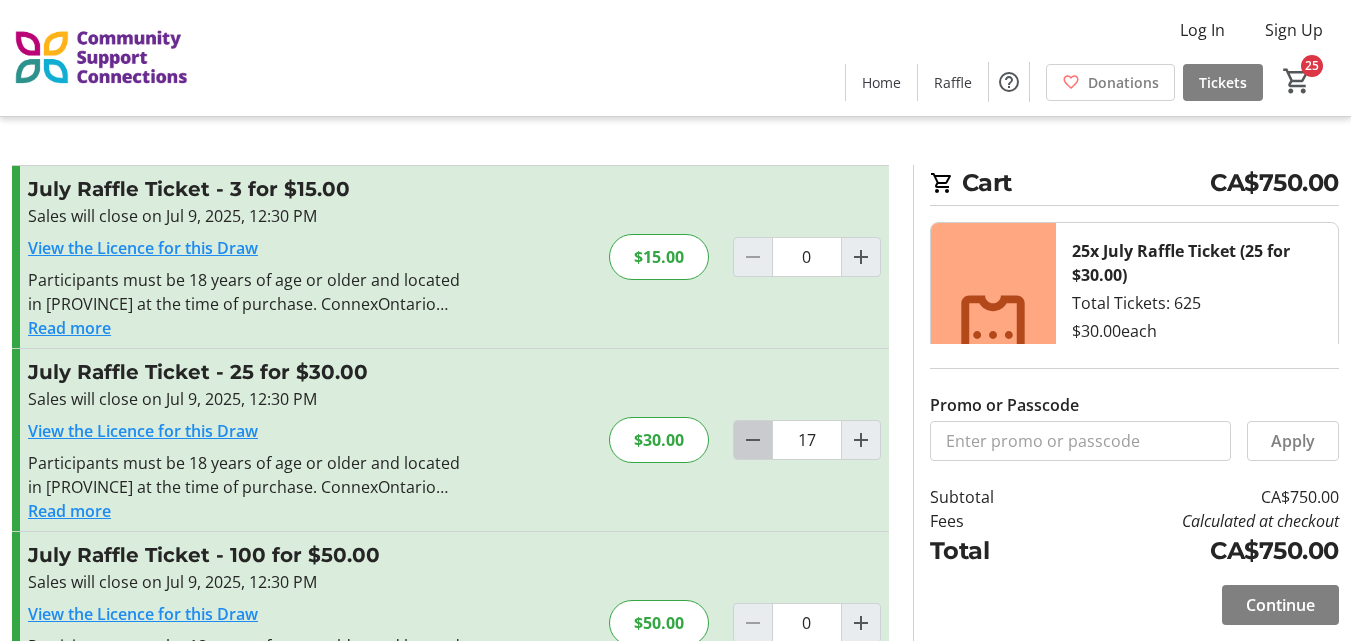 click at bounding box center (753, 440) 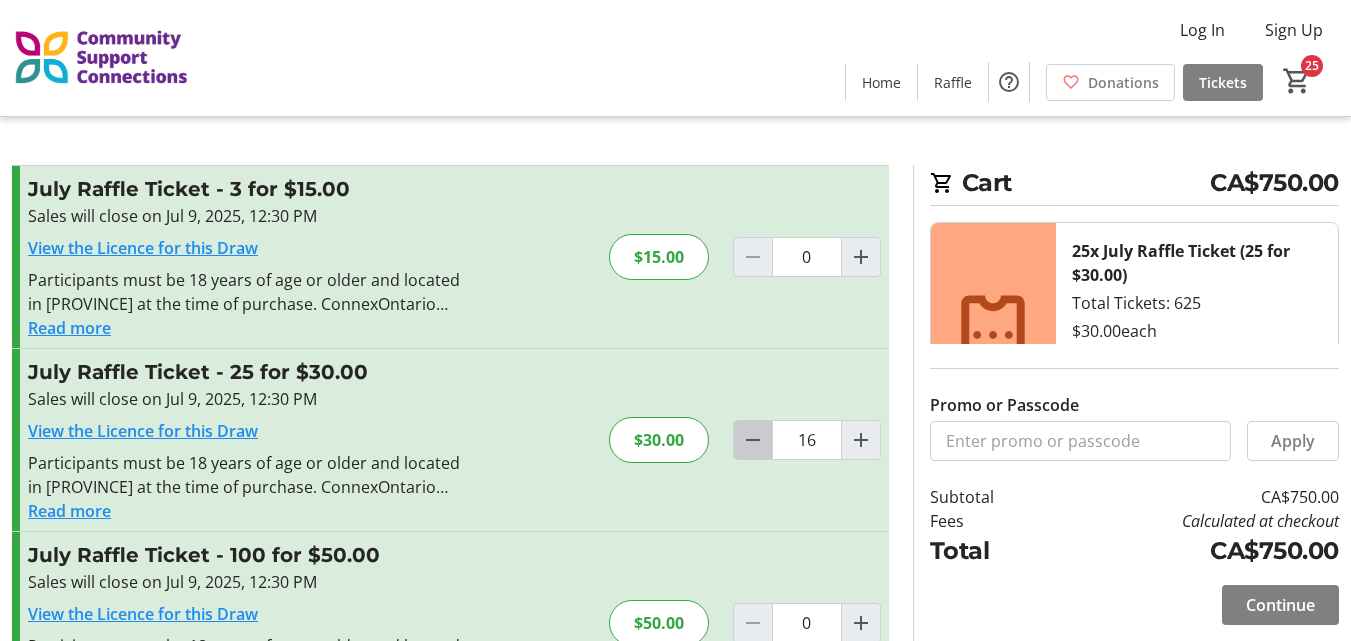 click at bounding box center [753, 440] 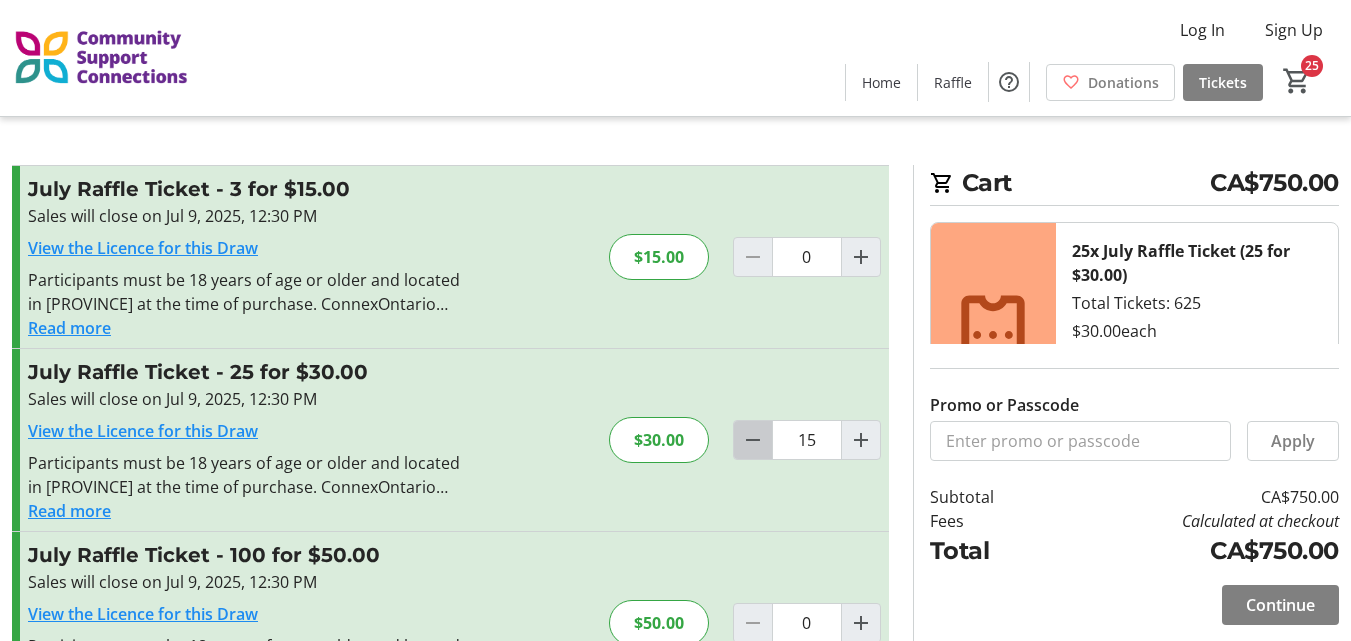 click at bounding box center [753, 440] 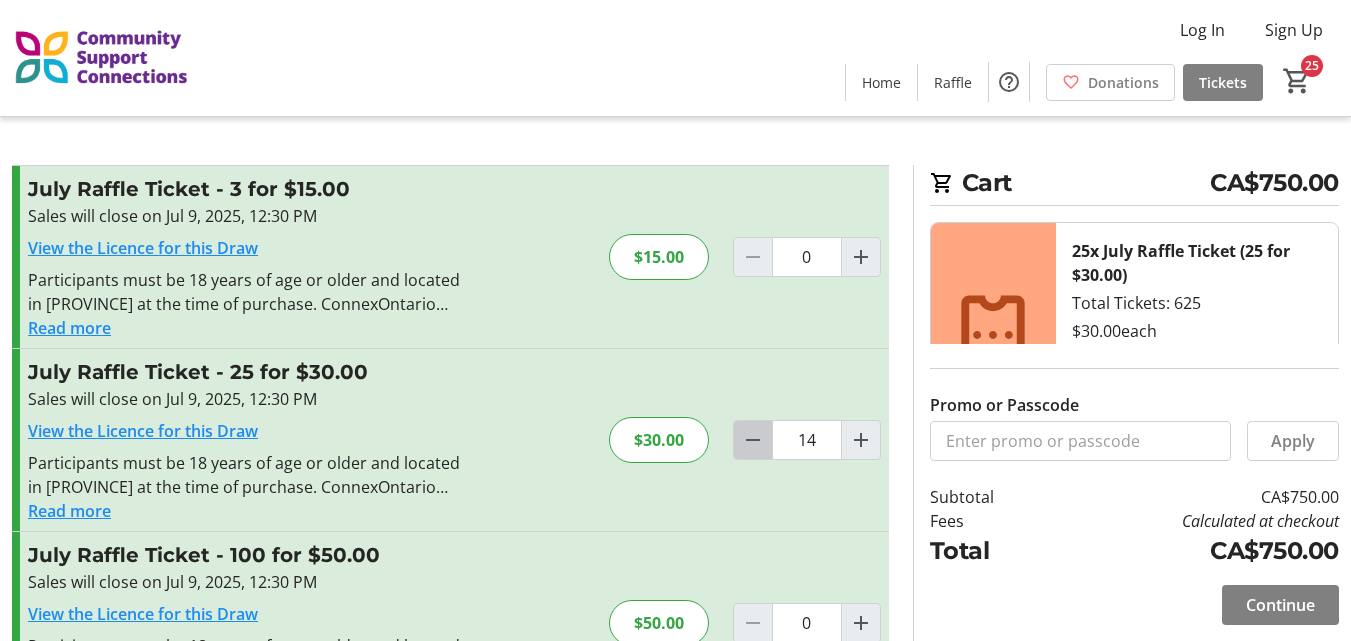 click at bounding box center (753, 440) 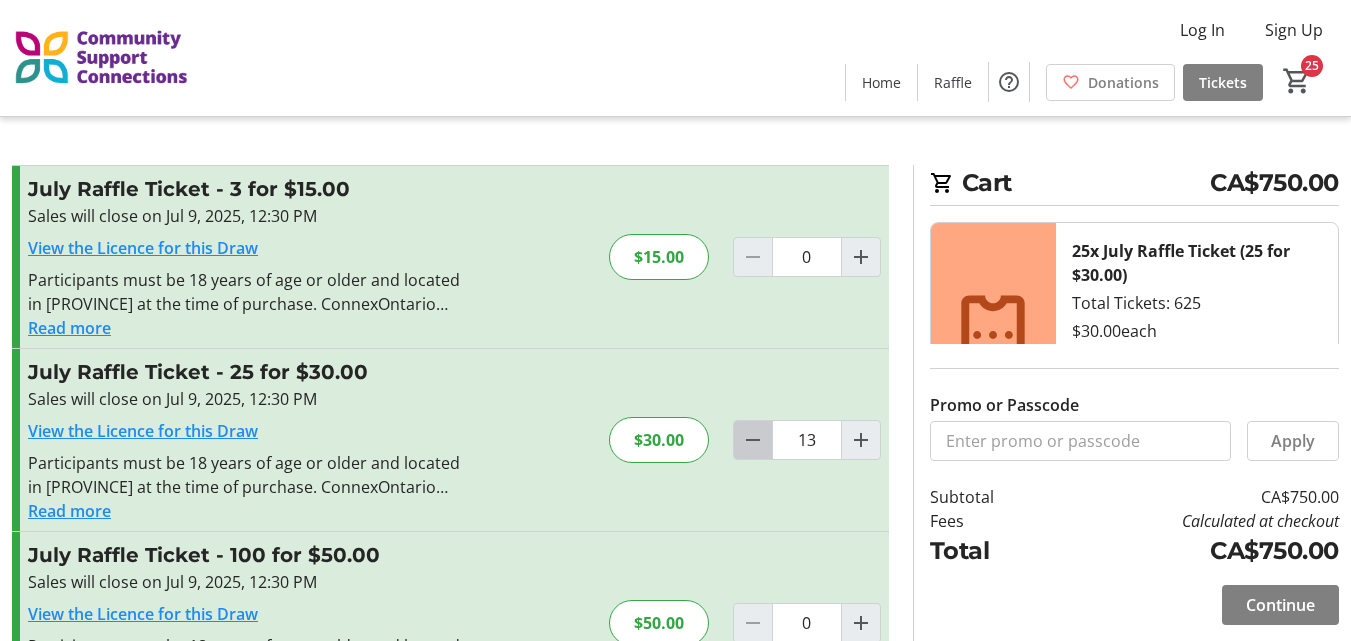 click at bounding box center [753, 440] 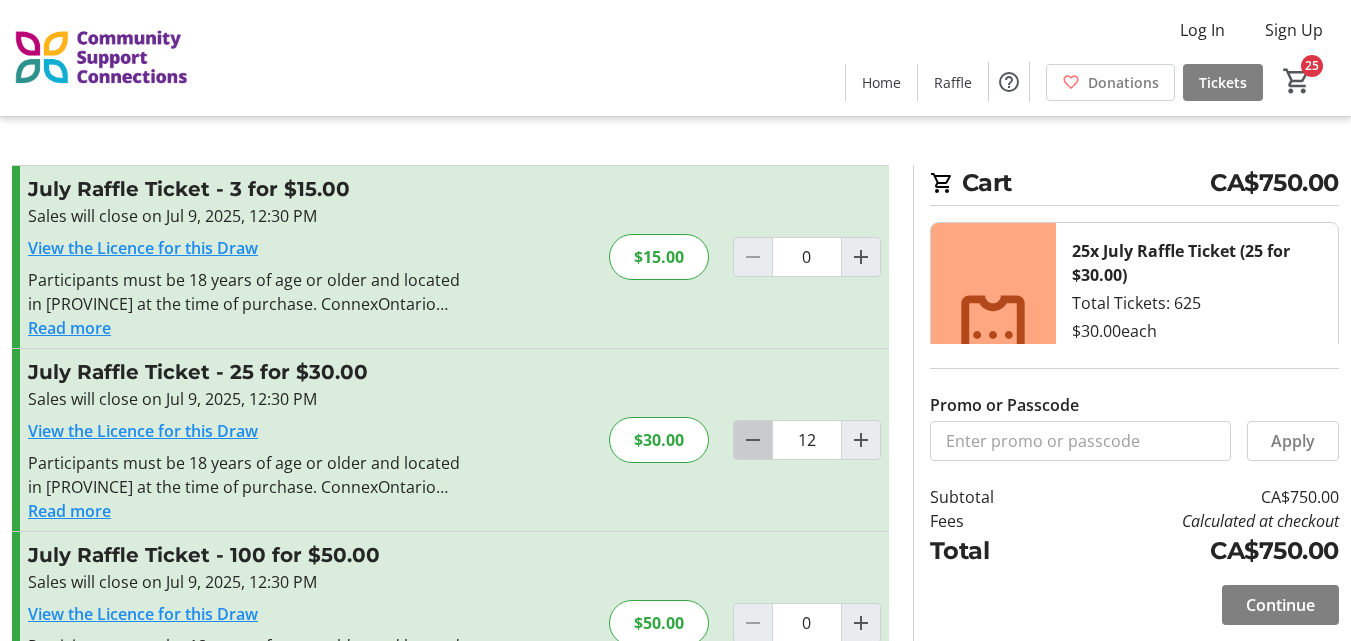 click at bounding box center (753, 440) 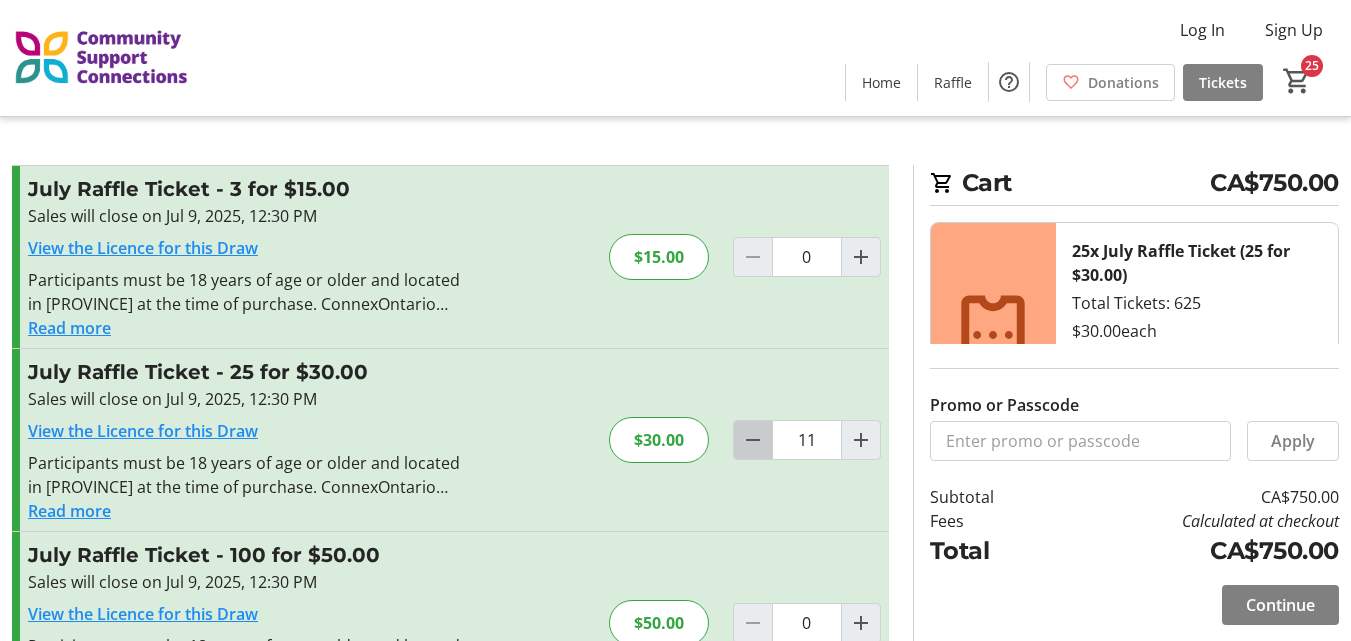 click at bounding box center (753, 440) 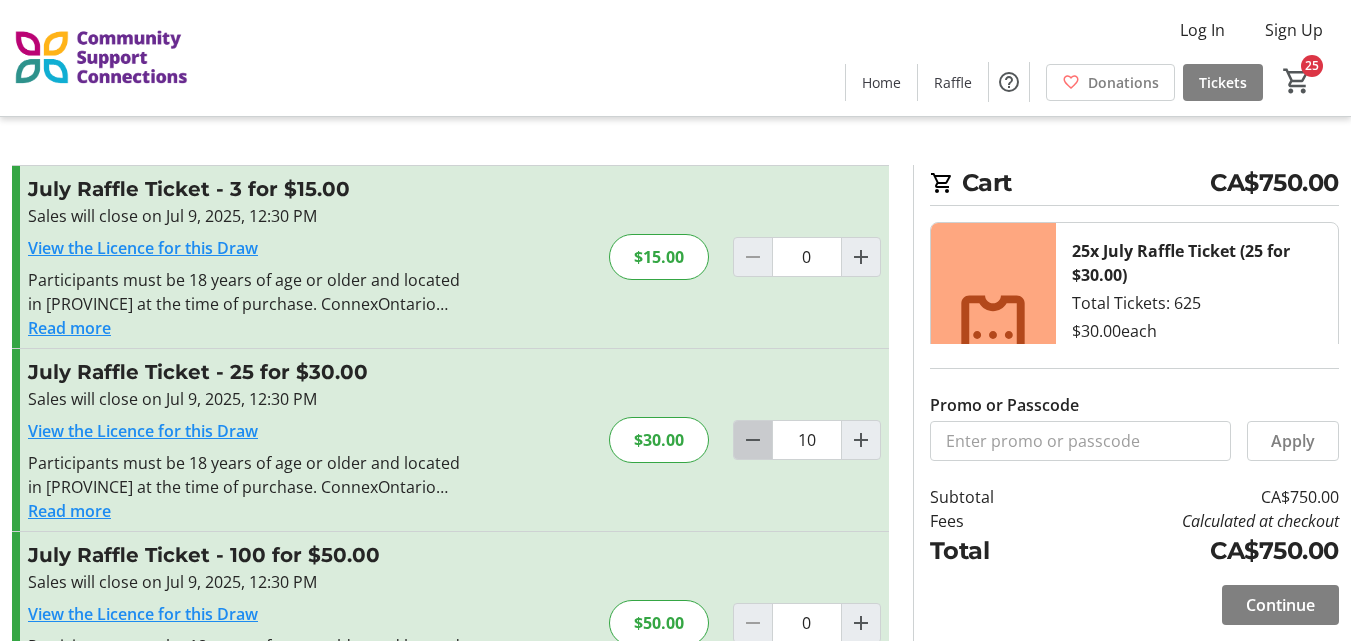 click at bounding box center [753, 440] 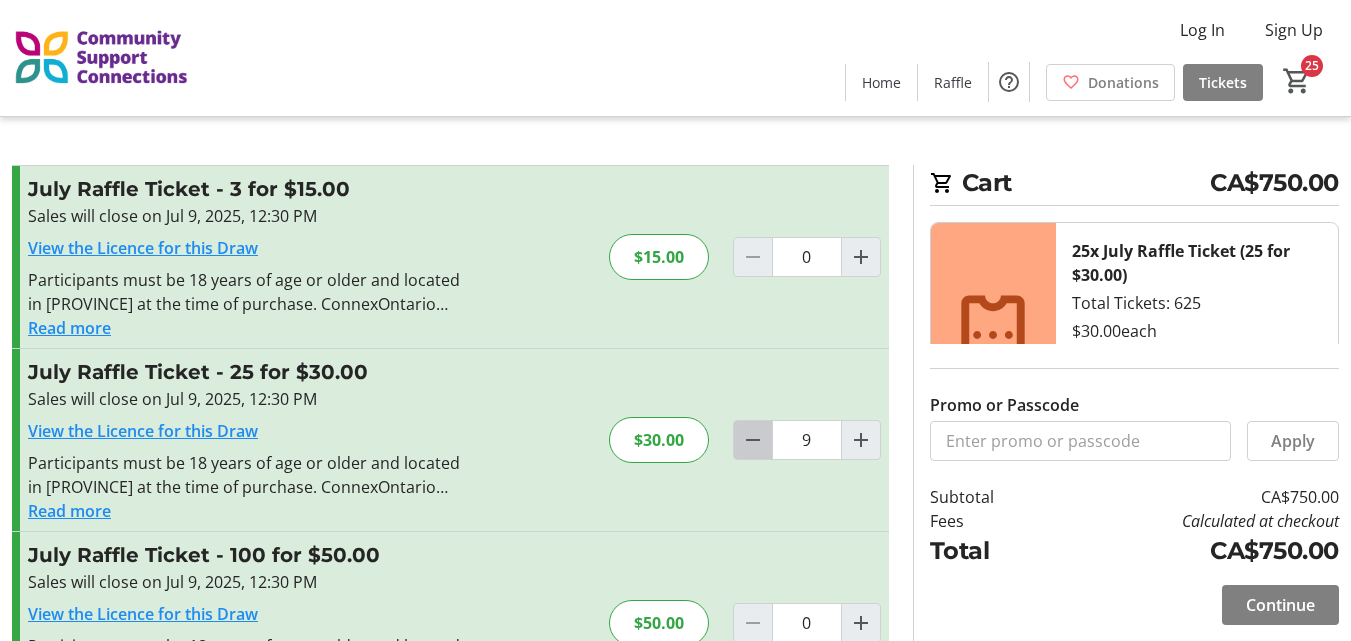 click at bounding box center [753, 440] 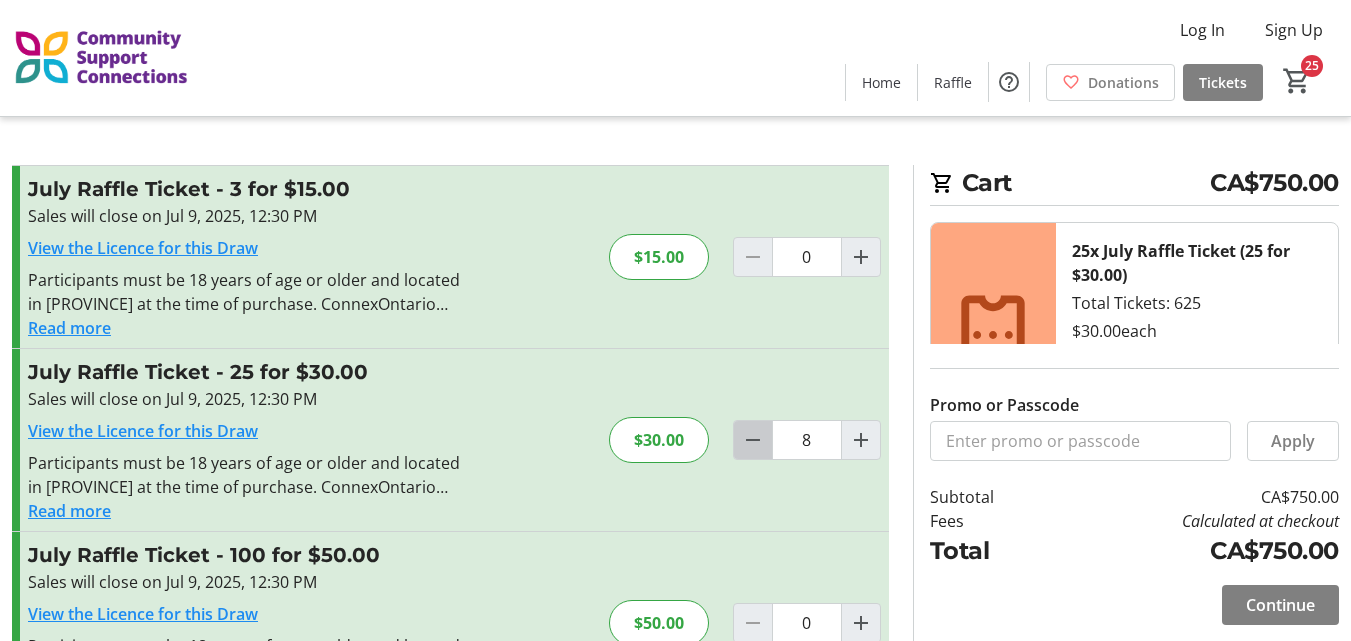 click at bounding box center [753, 440] 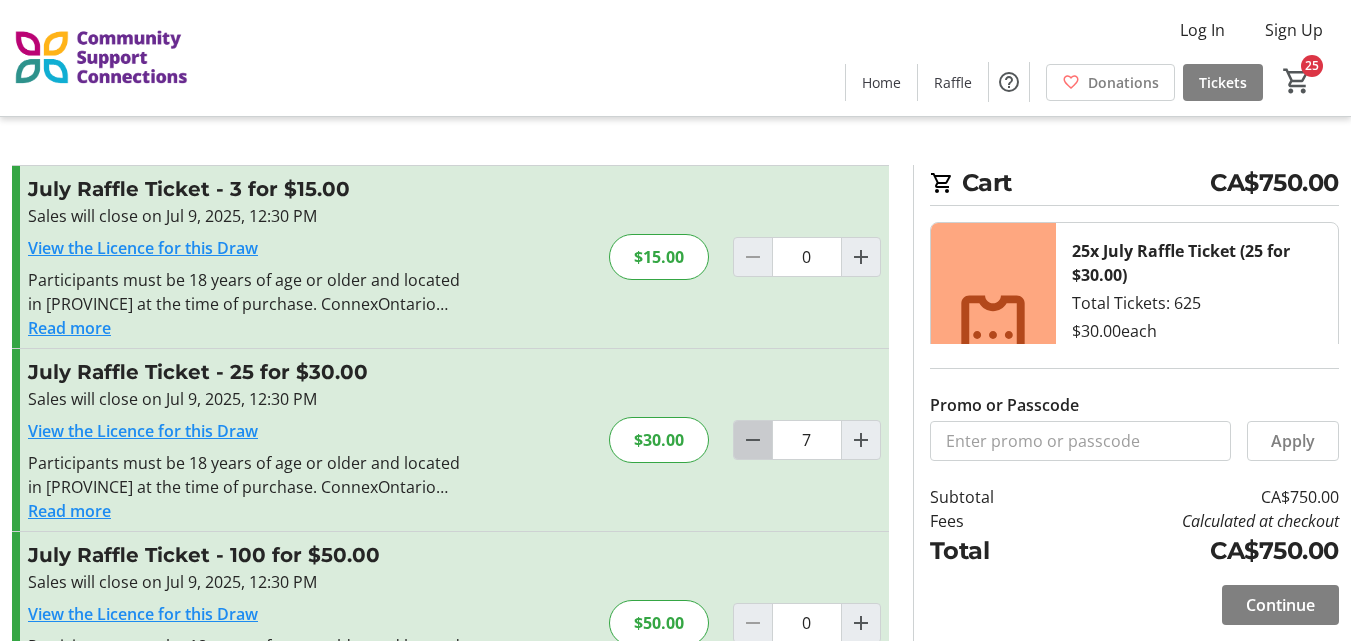 click at bounding box center (753, 440) 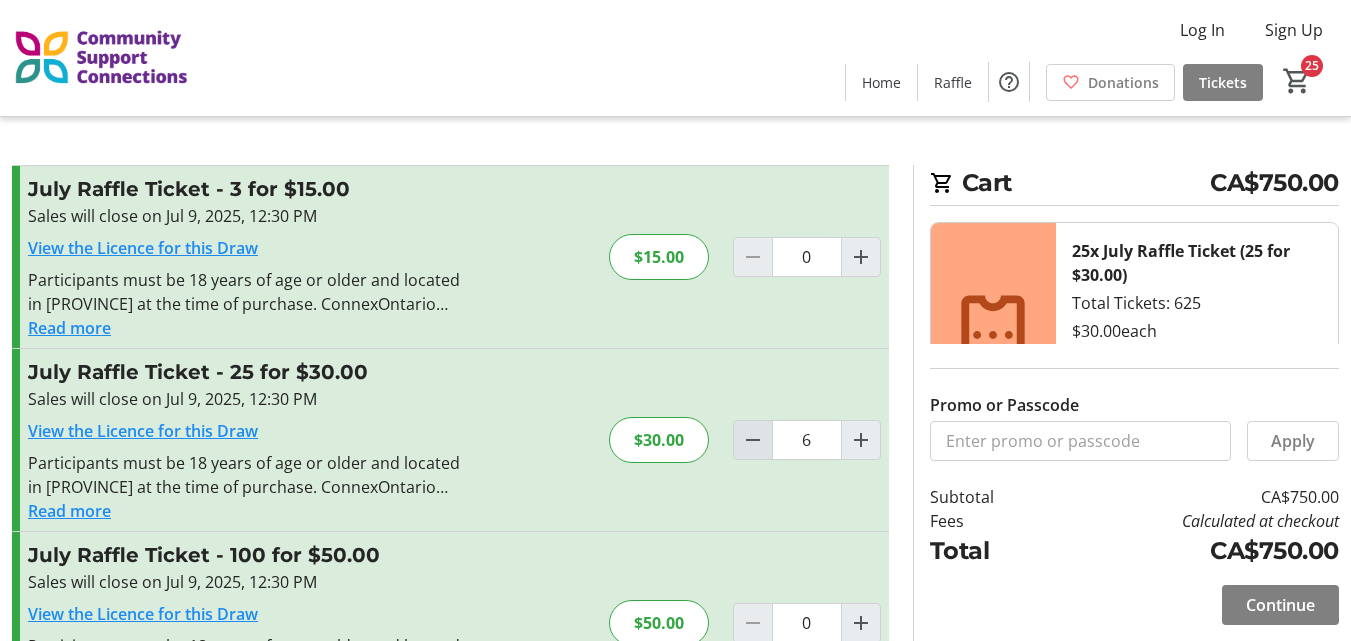 click at bounding box center [753, 440] 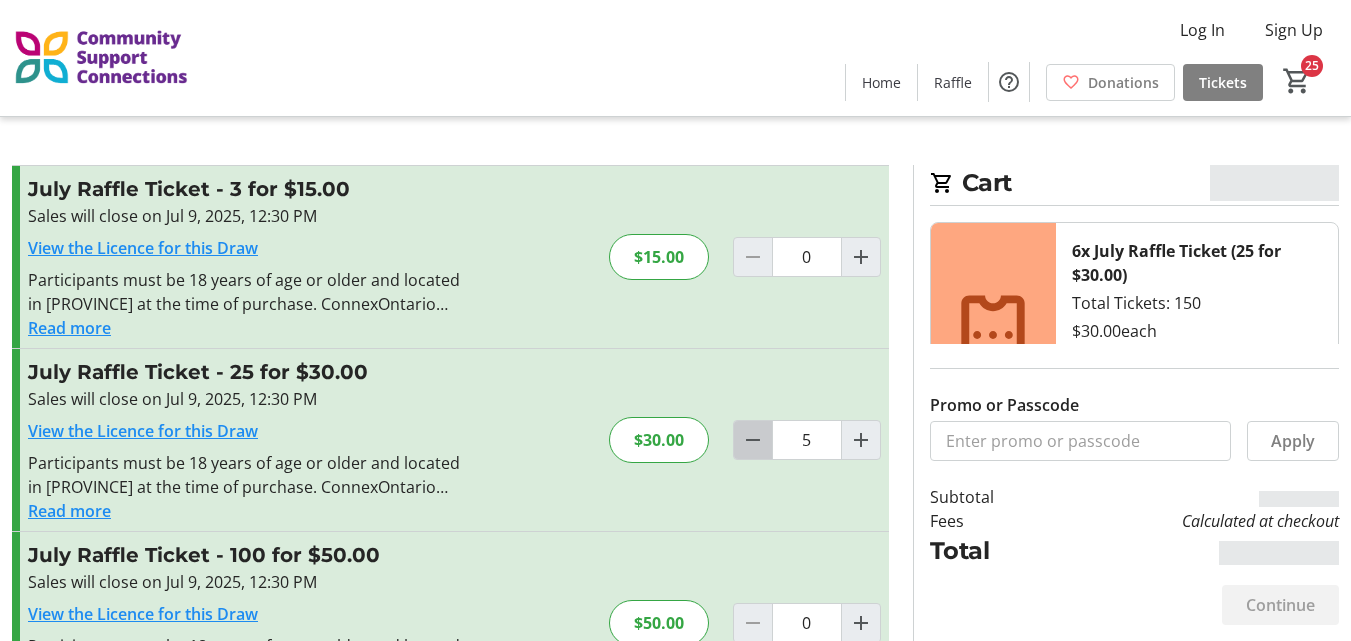 click at bounding box center (753, 440) 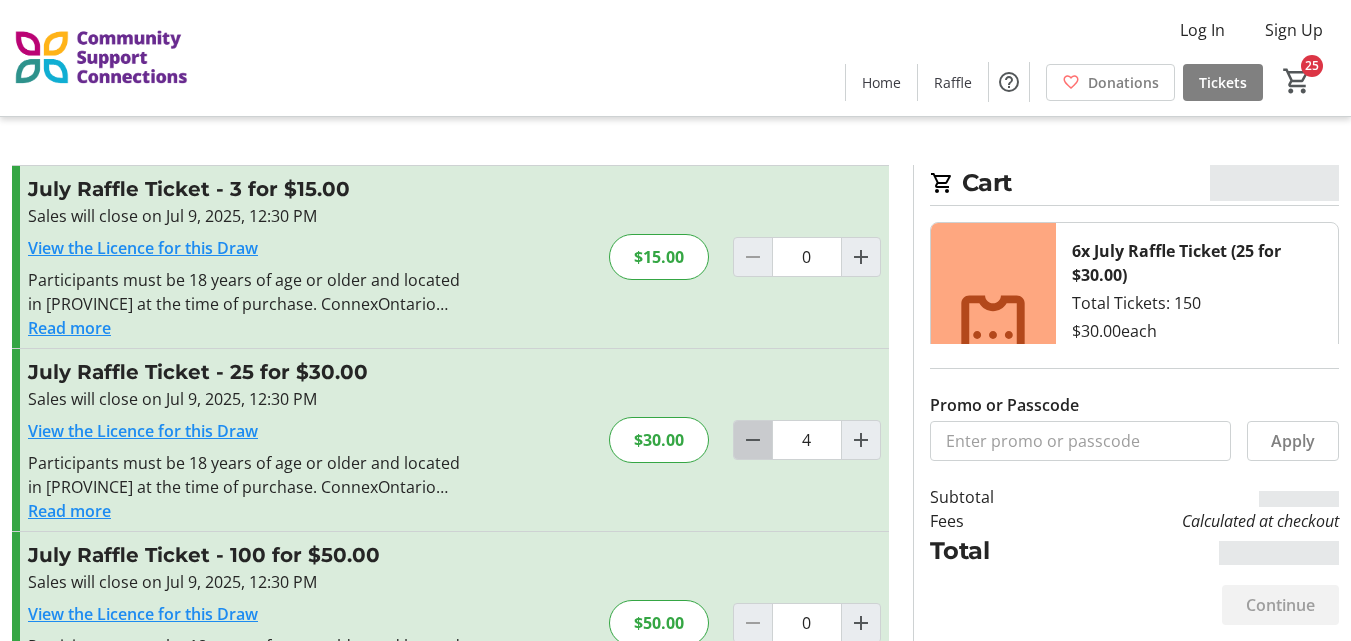 click at bounding box center [753, 440] 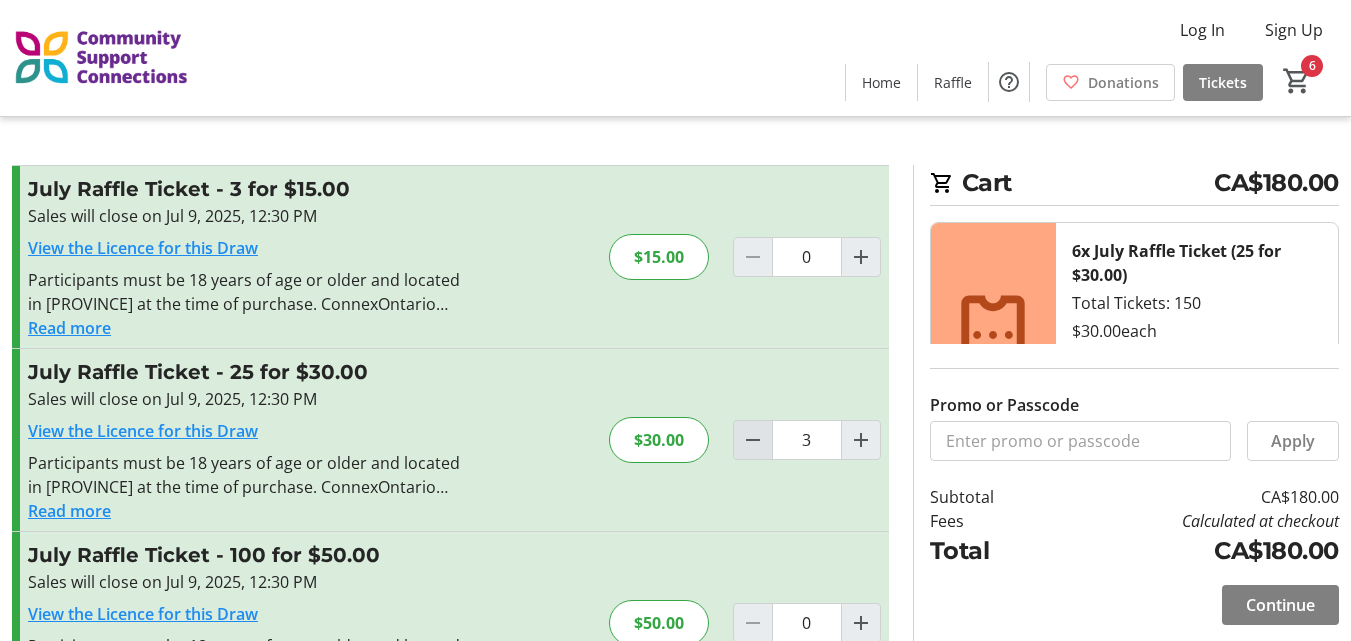 click at bounding box center [753, 440] 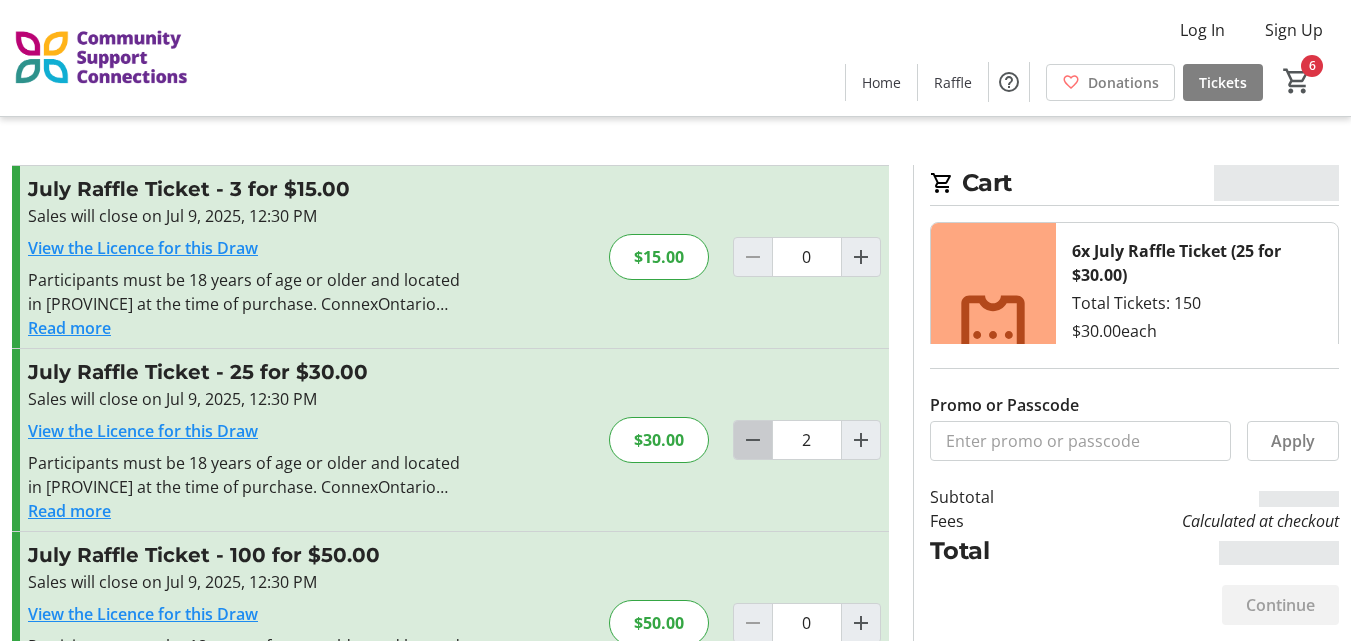 click at bounding box center (753, 440) 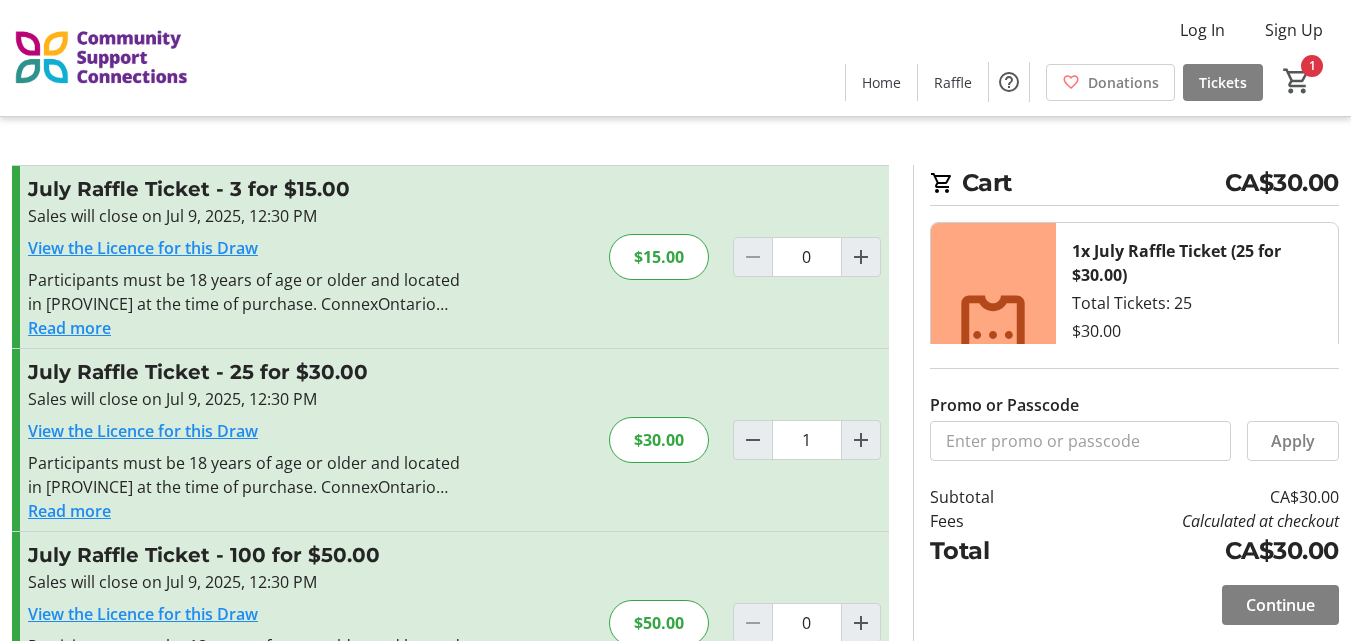 scroll, scrollTop: 70, scrollLeft: 0, axis: vertical 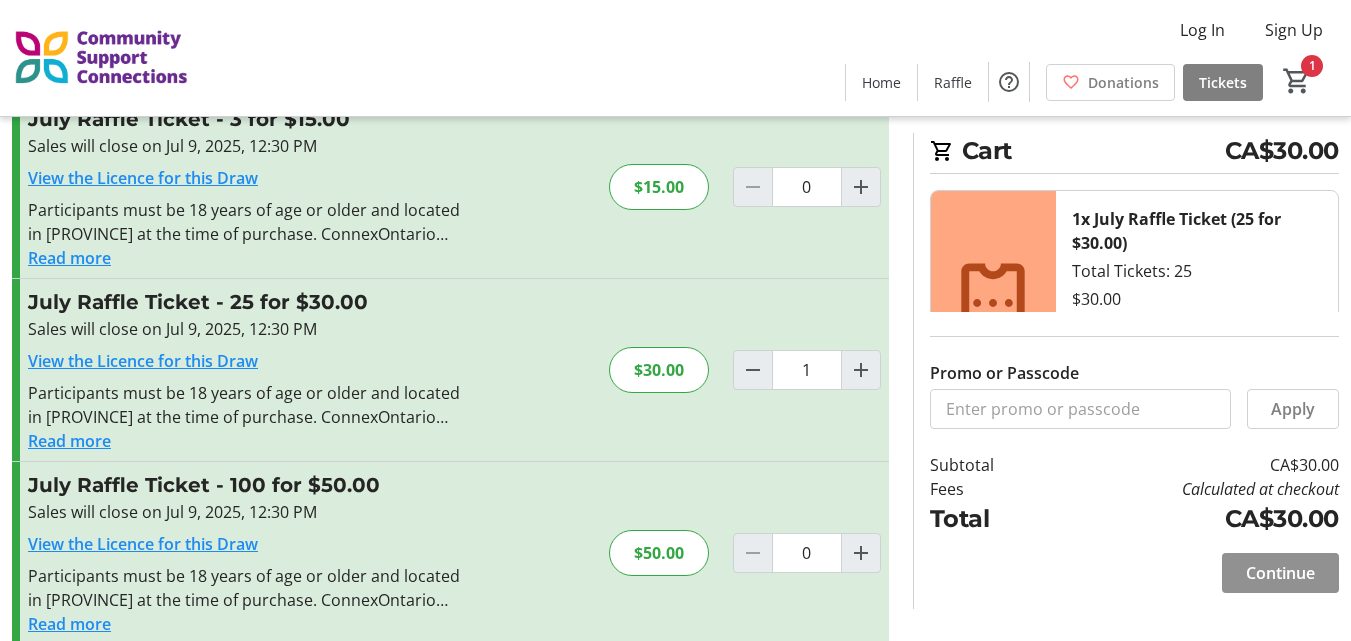 click on "Continue" at bounding box center [1280, 573] 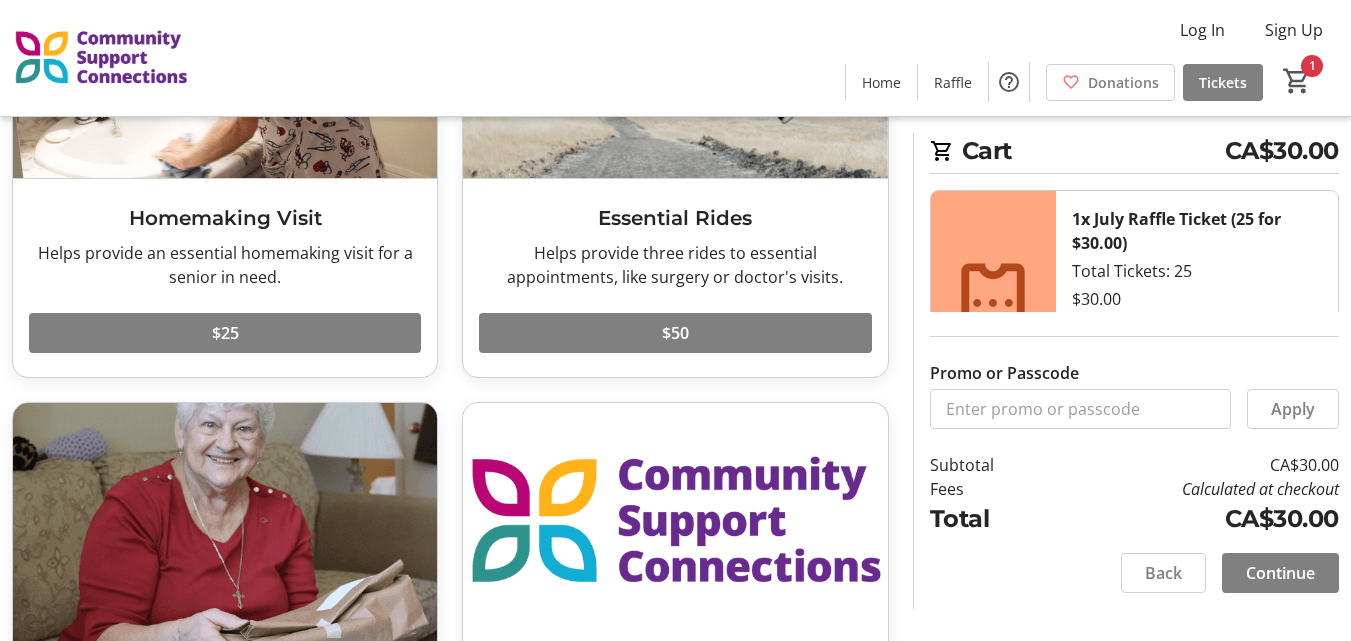 scroll, scrollTop: 293, scrollLeft: 0, axis: vertical 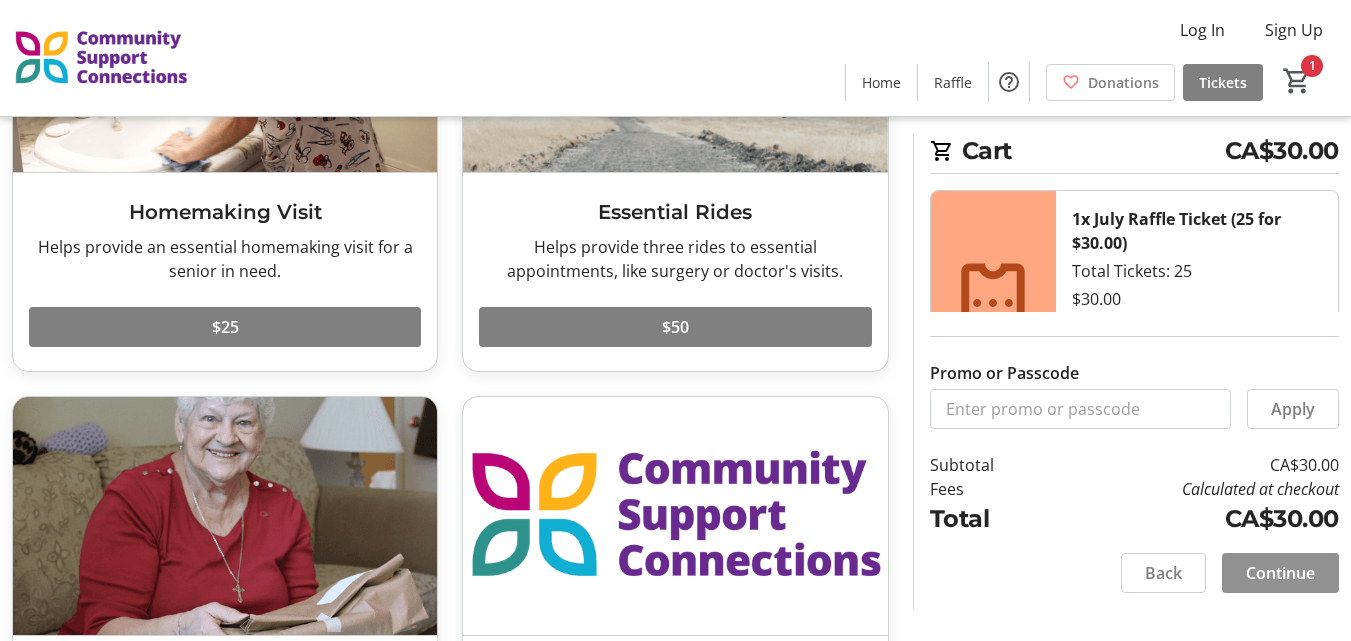 click on "Continue" at bounding box center [1280, 573] 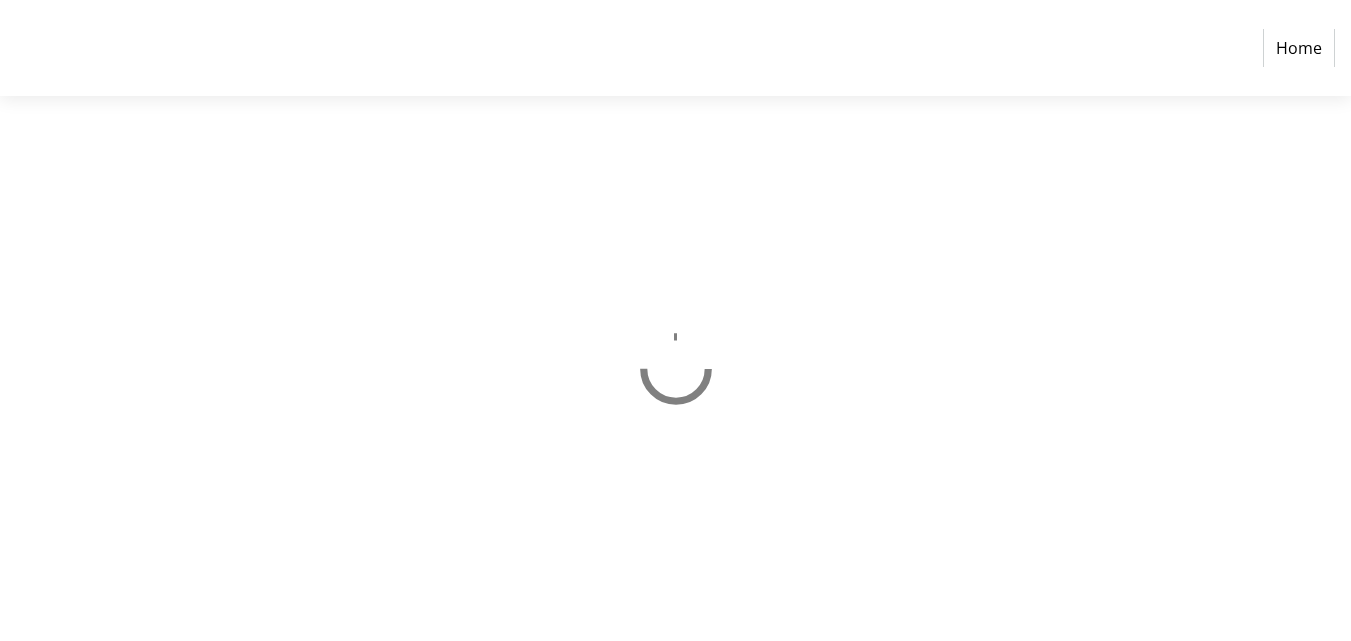 scroll, scrollTop: 0, scrollLeft: 0, axis: both 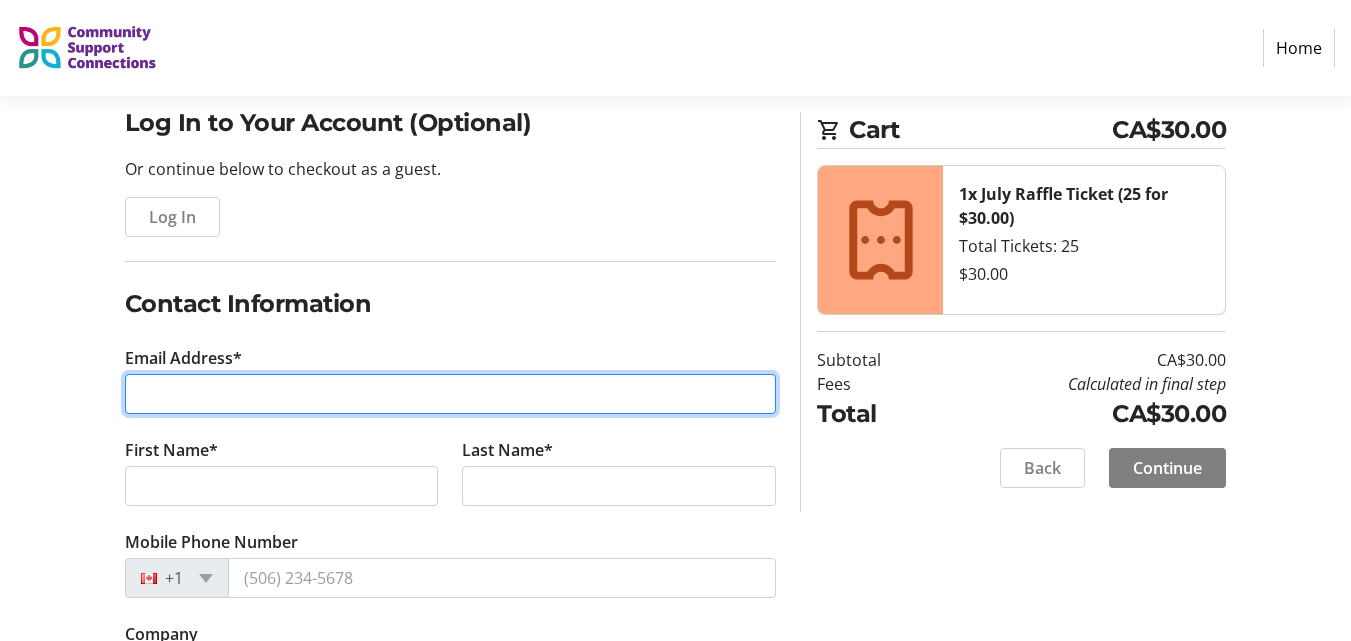 click on "Email Address*" at bounding box center [451, 394] 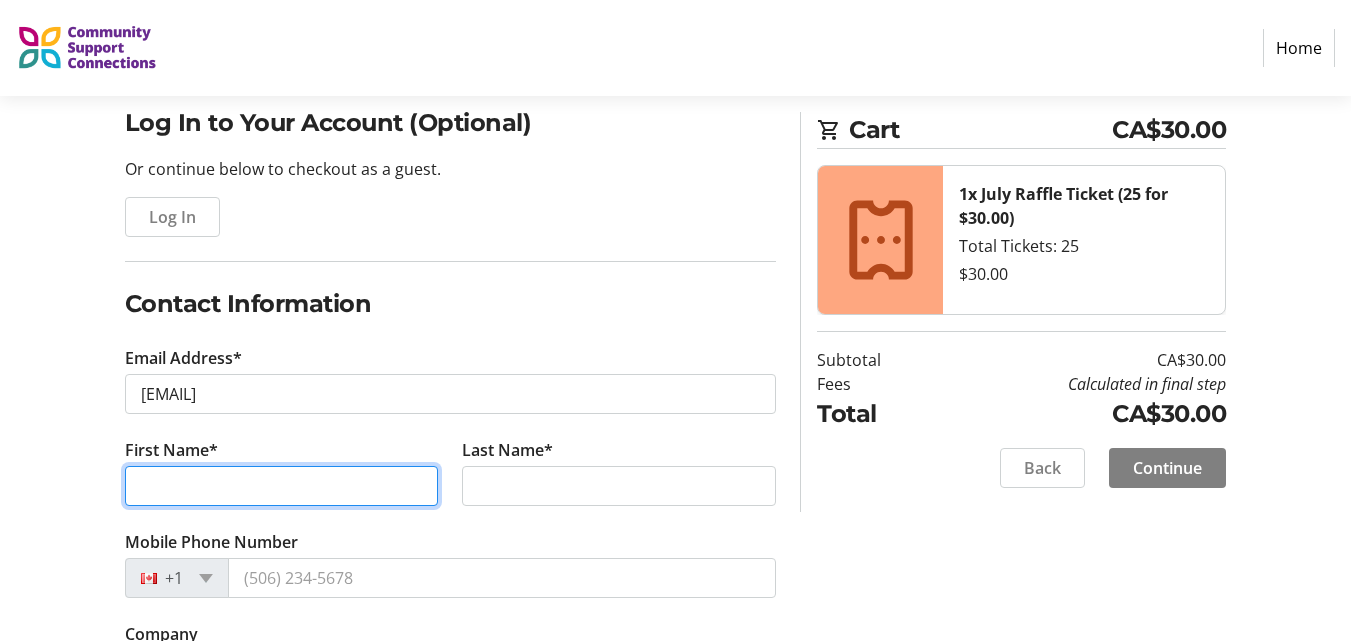 type on "[NAME]" 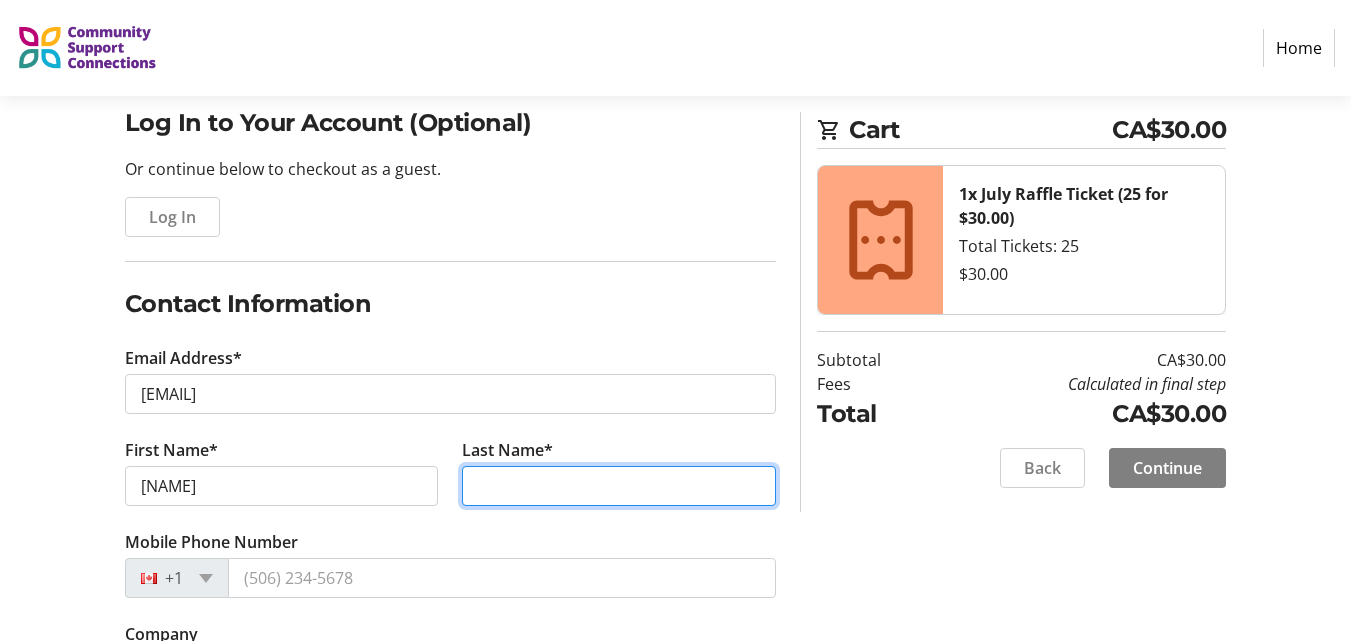 type on "[LAST_NAME]" 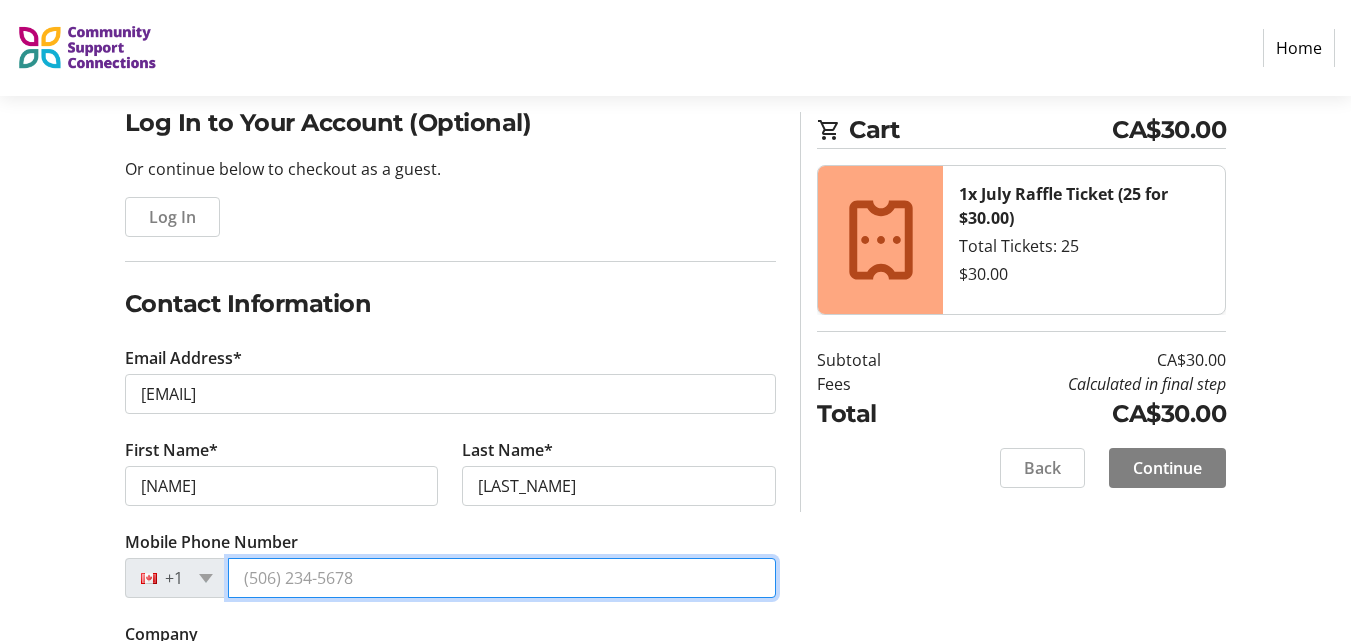type on "([AREA_CODE]) [EXCHANGE]-[LINE_NUMBER]" 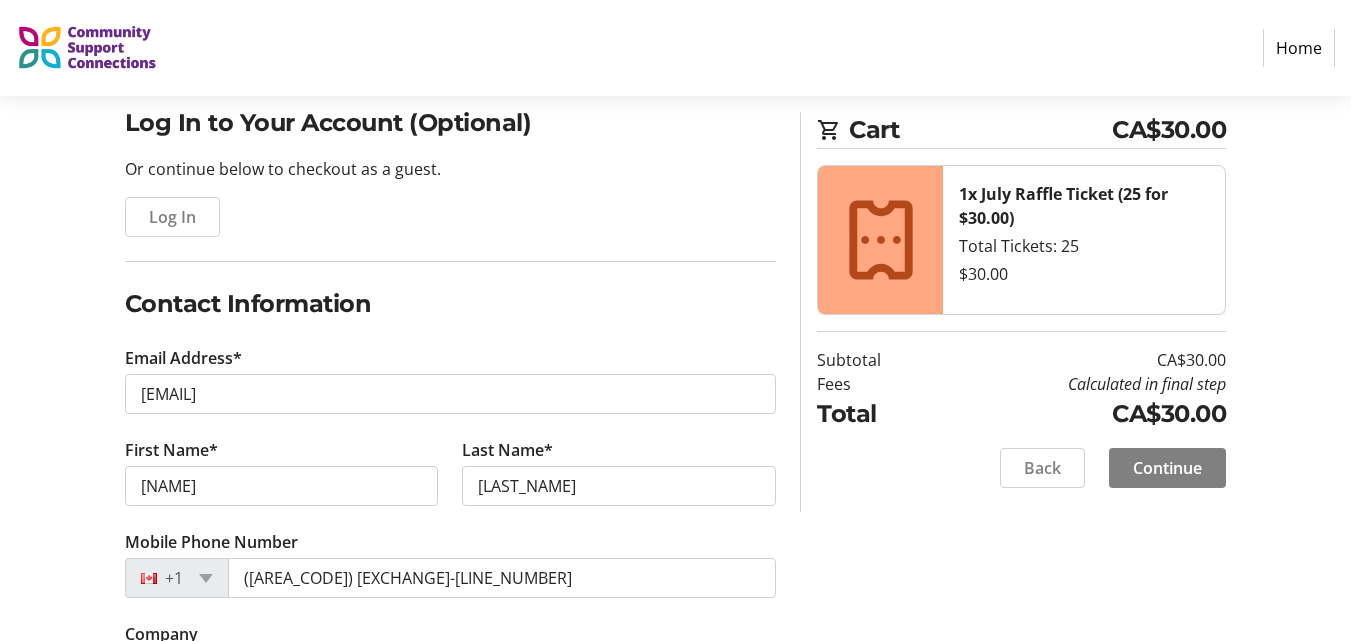 type on "[STREET_NUMBER] [STREET_NAME]" 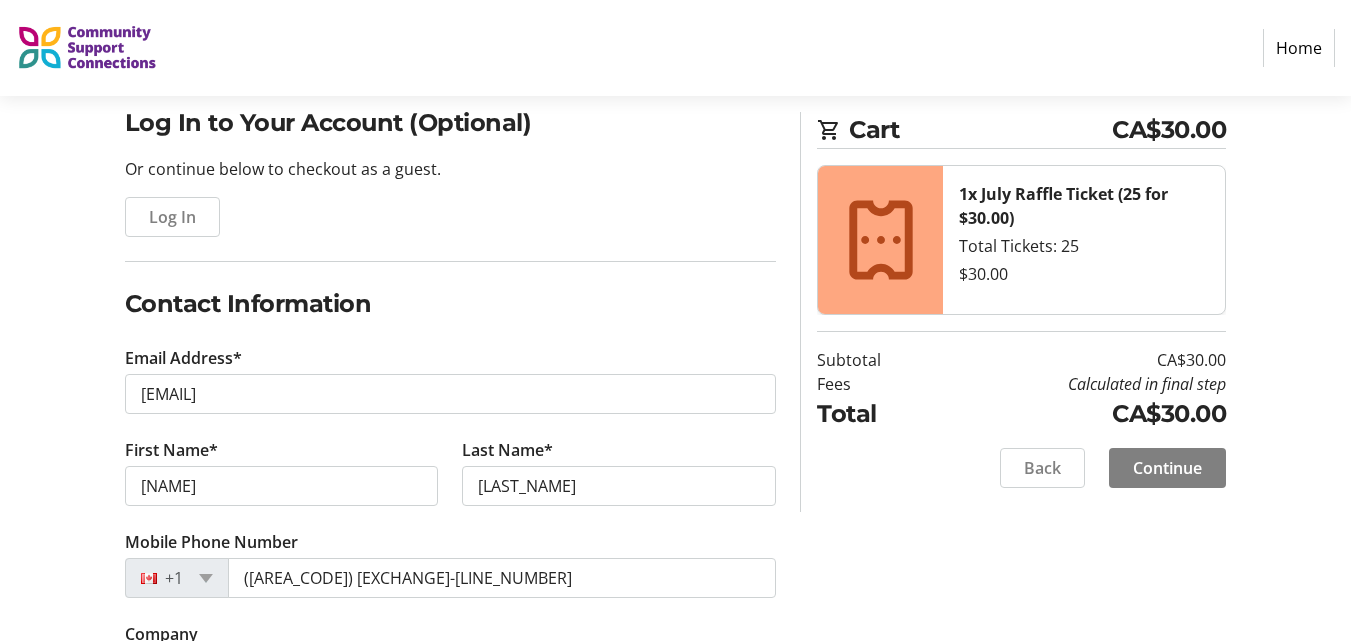 type on "Unit [UNIT_NUMBER]" 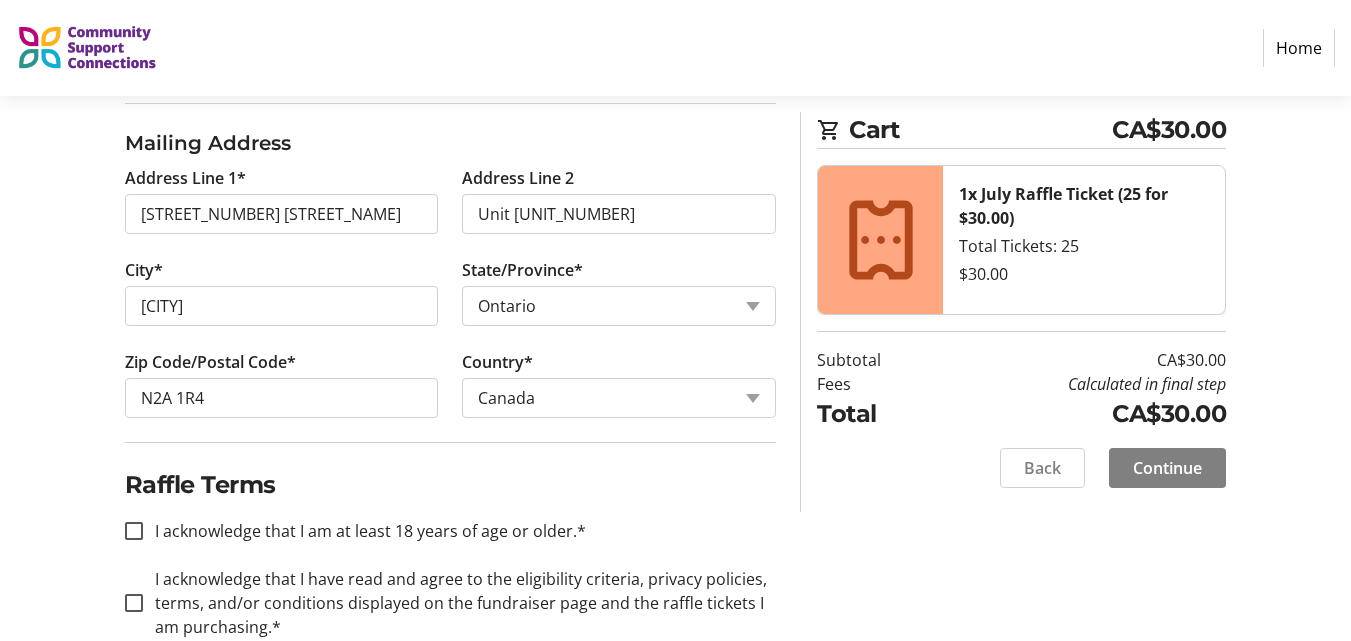 scroll, scrollTop: 814, scrollLeft: 0, axis: vertical 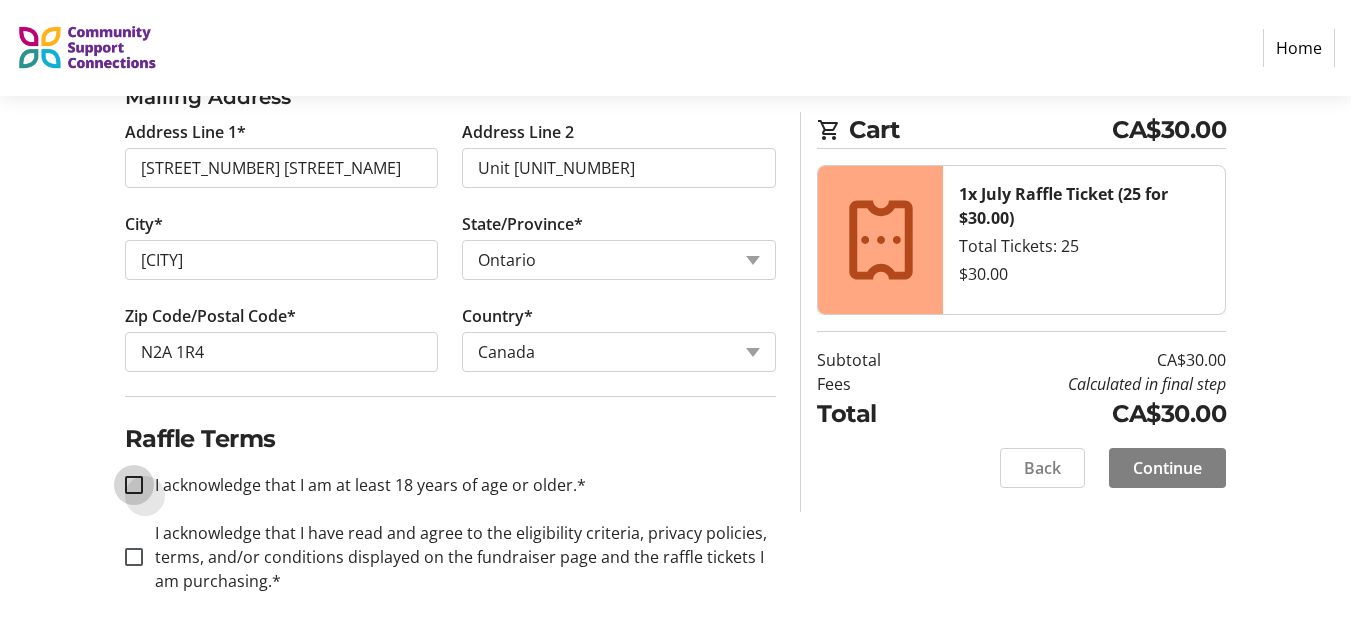 click on "I acknowledge that I am at least 18 years of age or older.*" at bounding box center (134, 485) 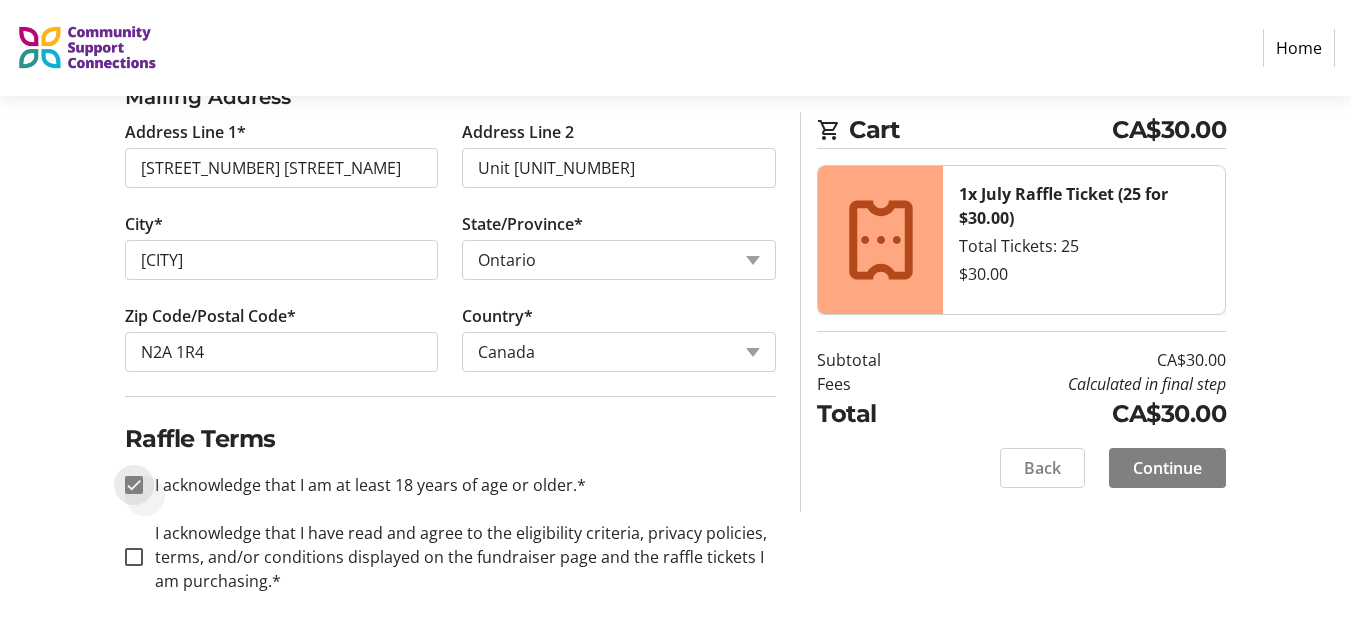 checkbox on "true" 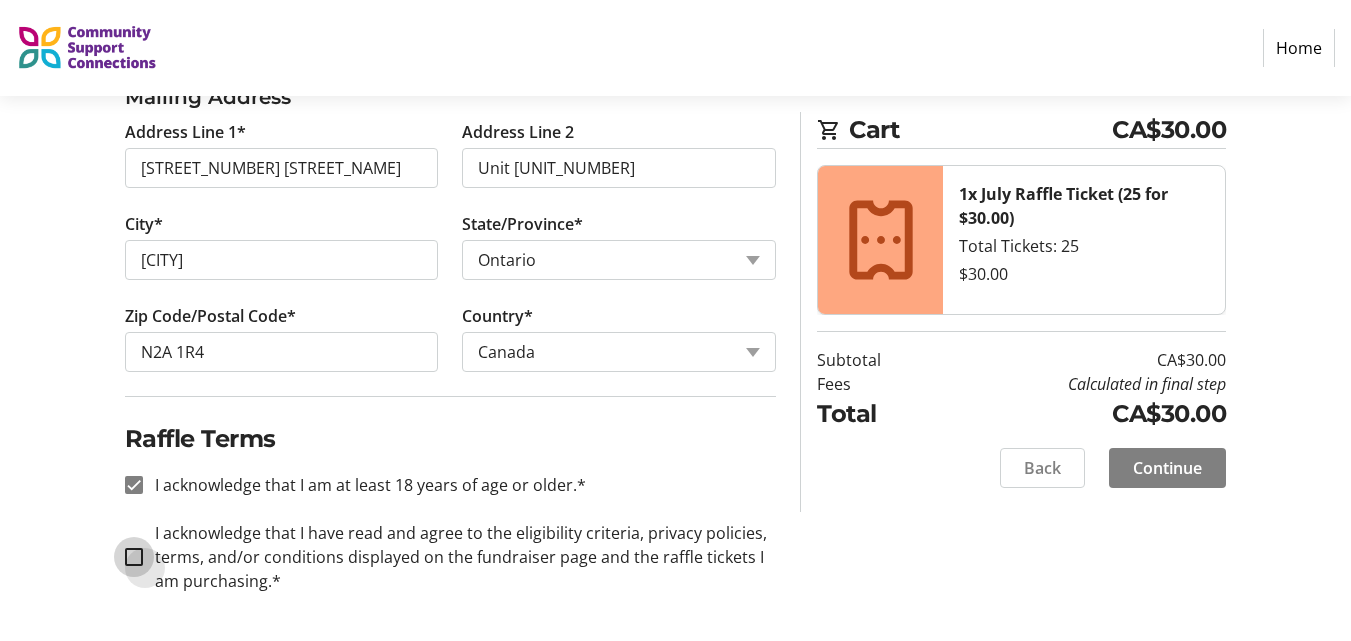 click on "I acknowledge that I have read and agree to the eligibility criteria, privacy policies, terms,
and/or conditions displayed on the fundraiser page and the raffle tickets I am purchasing.*" at bounding box center (134, 557) 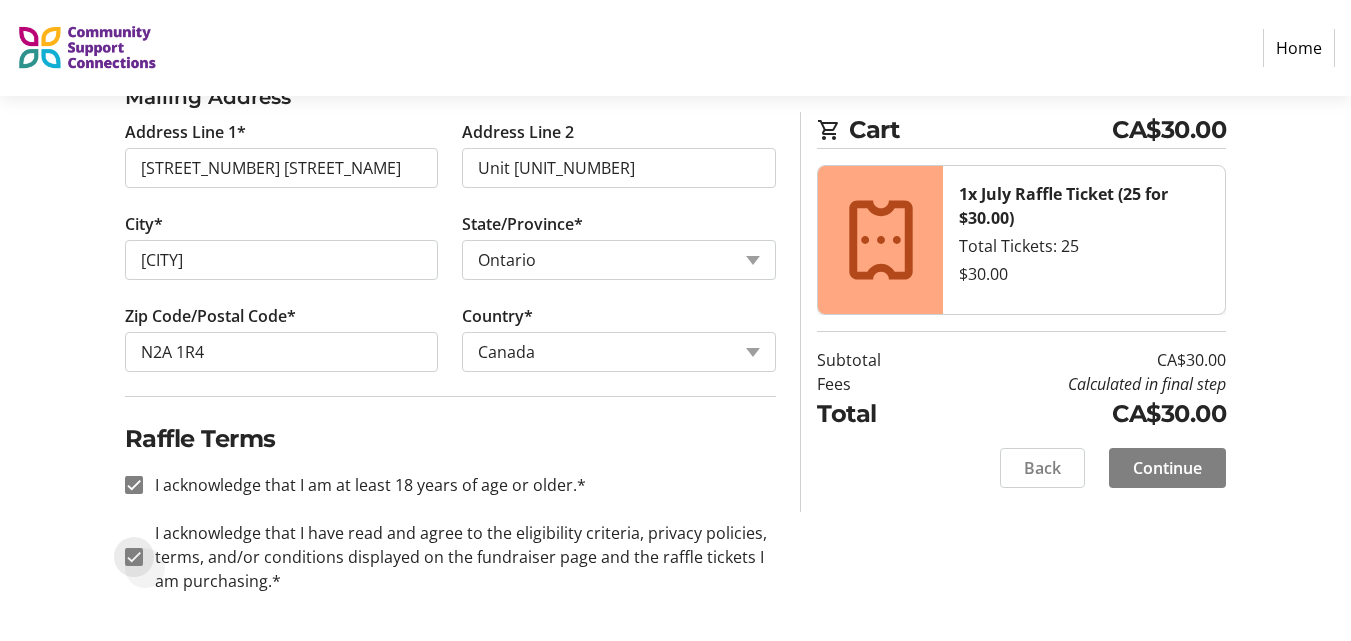 checkbox on "true" 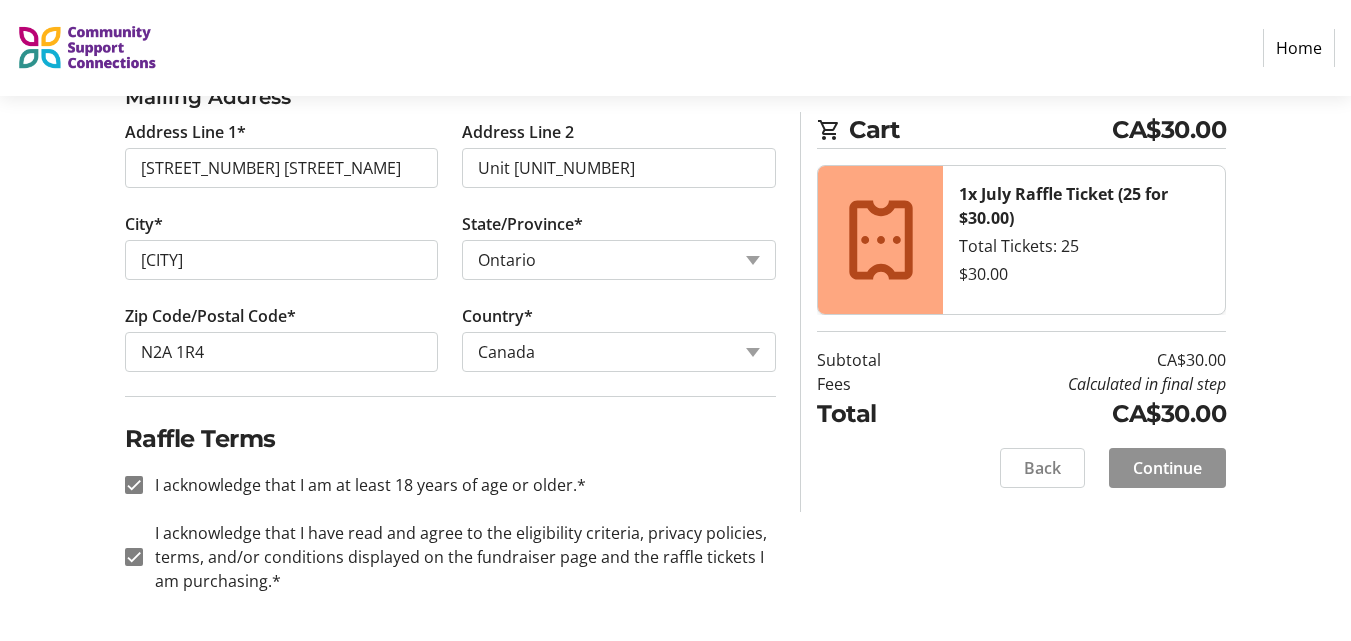 click on "Continue" at bounding box center [1167, 468] 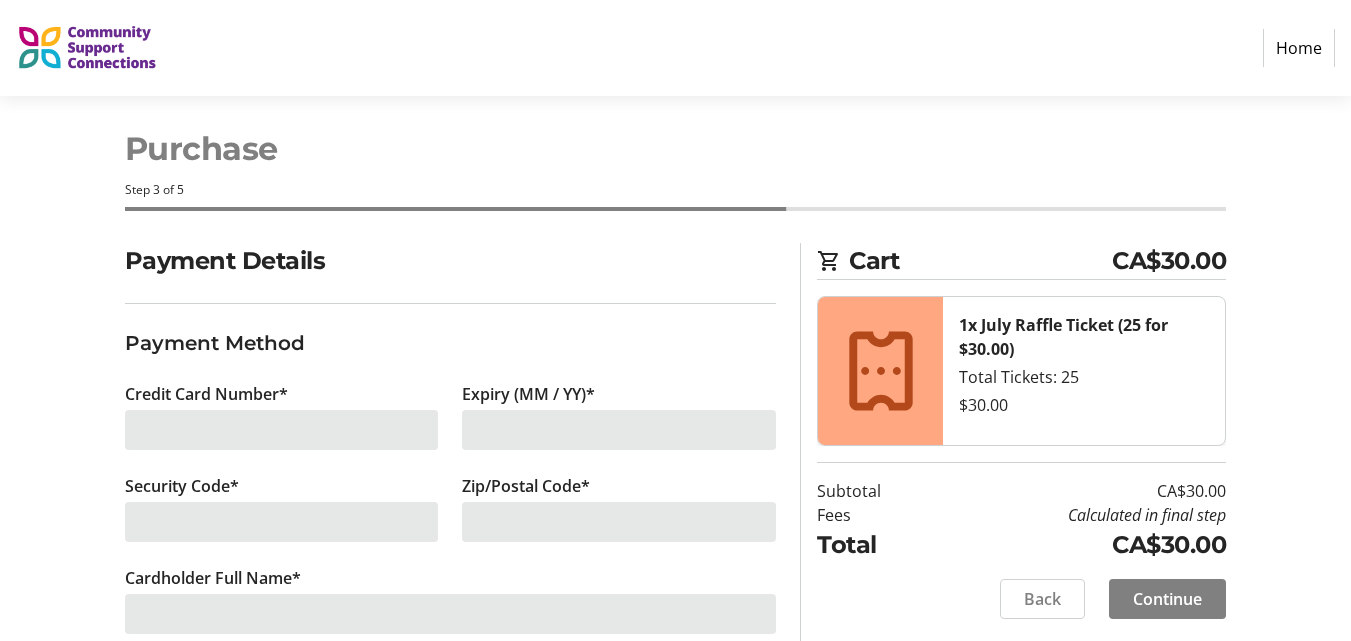 scroll, scrollTop: 0, scrollLeft: 0, axis: both 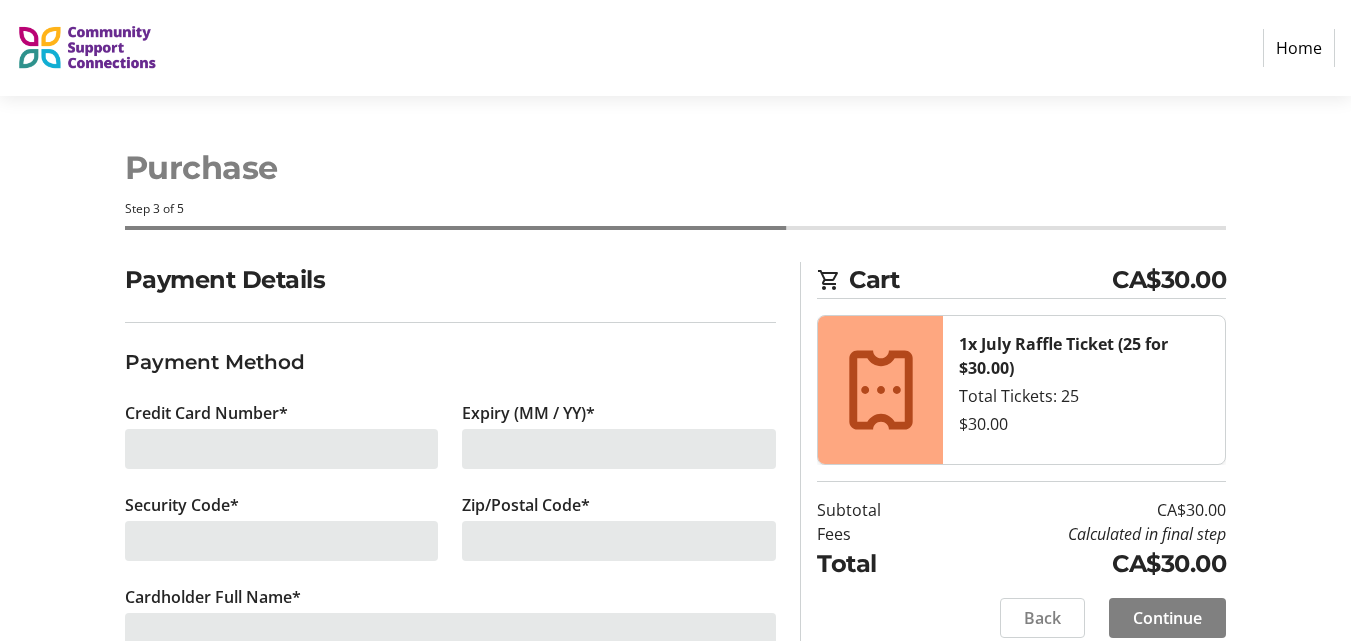 click at bounding box center [282, 449] 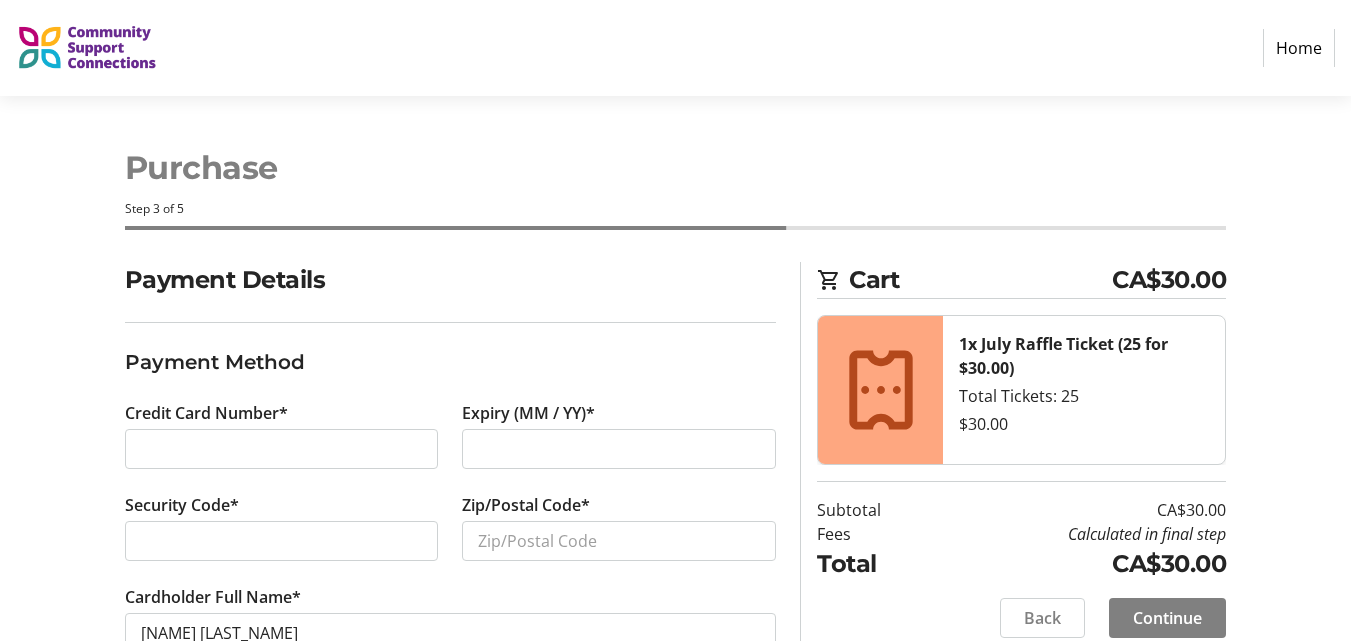 click on "Payment Method" at bounding box center [451, 362] 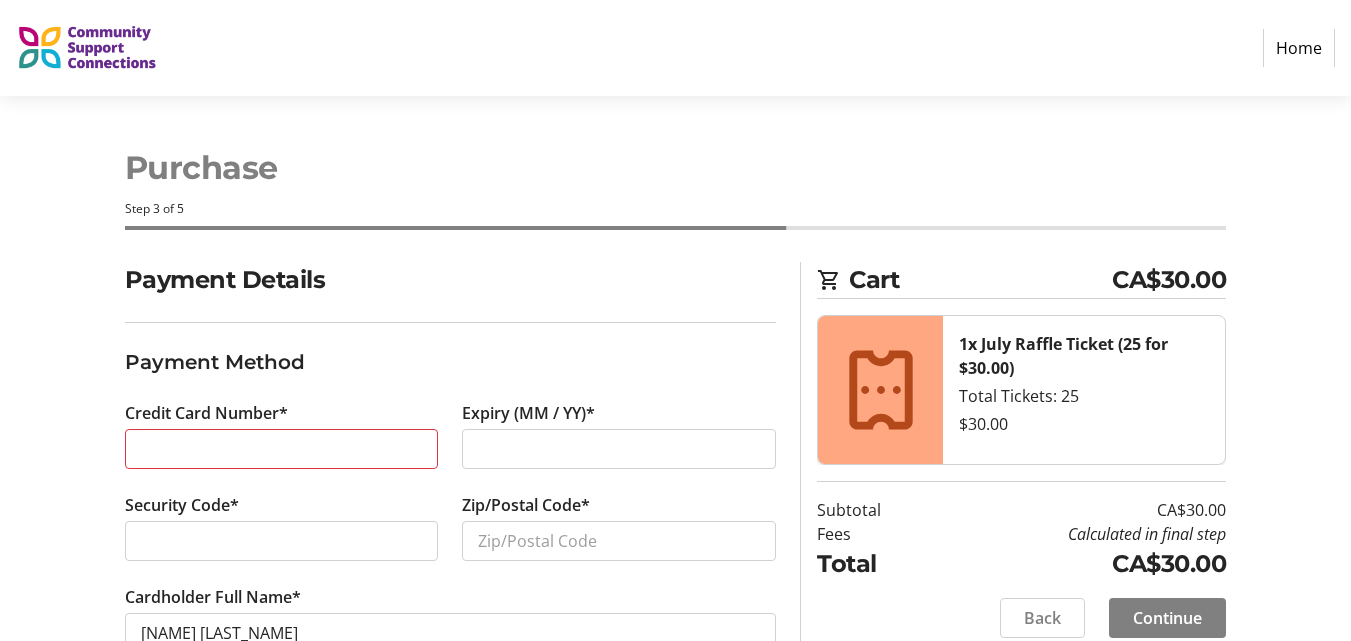 click on "Payment Details" at bounding box center (451, 280) 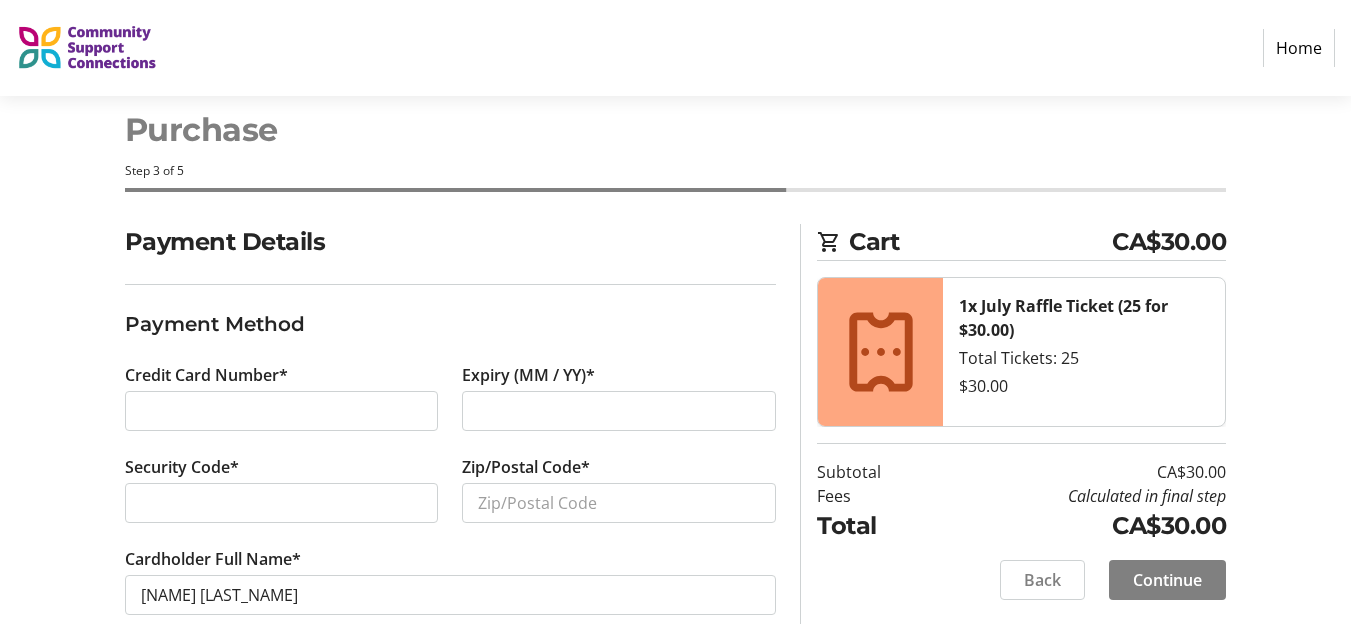 scroll, scrollTop: 60, scrollLeft: 0, axis: vertical 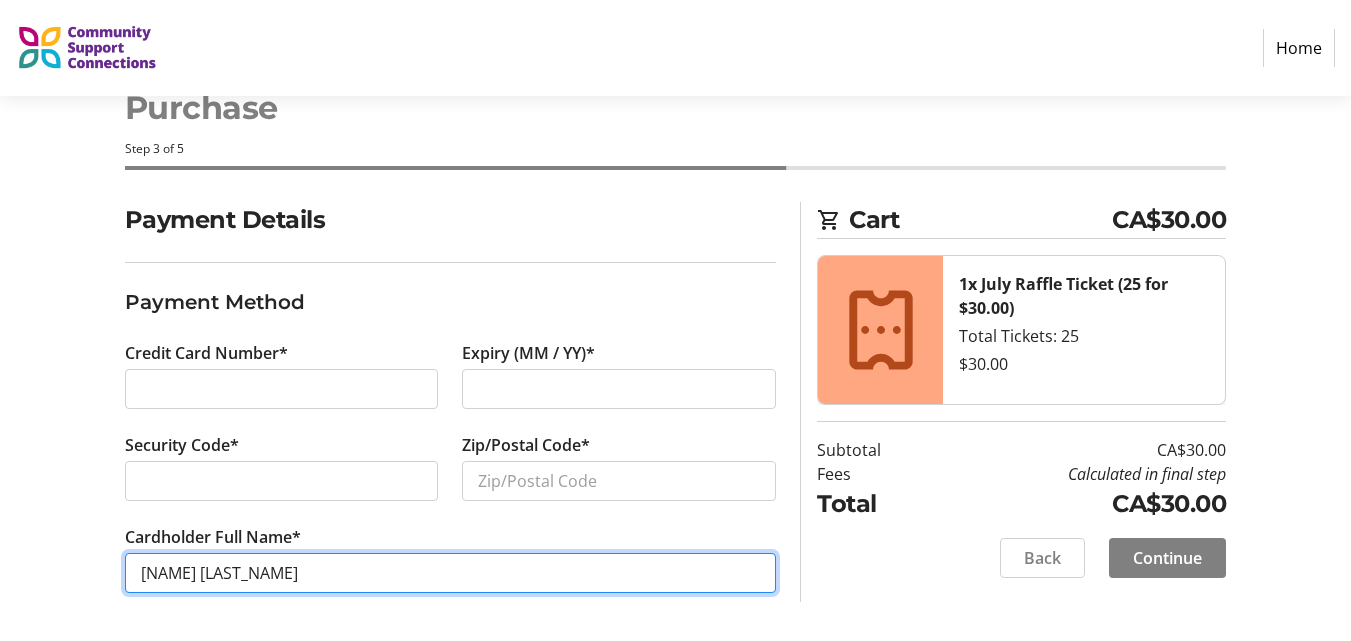 click on "[NAME] [LAST_NAME]" at bounding box center (451, 573) 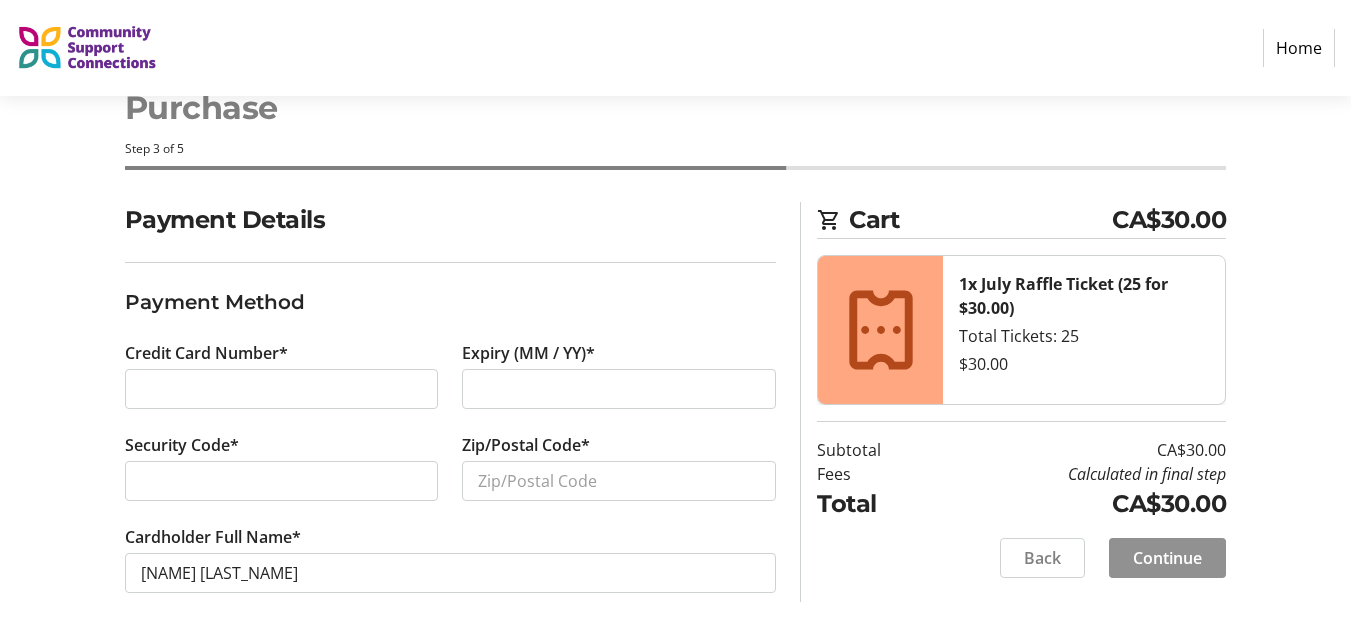 click on "Continue" at bounding box center (1167, 558) 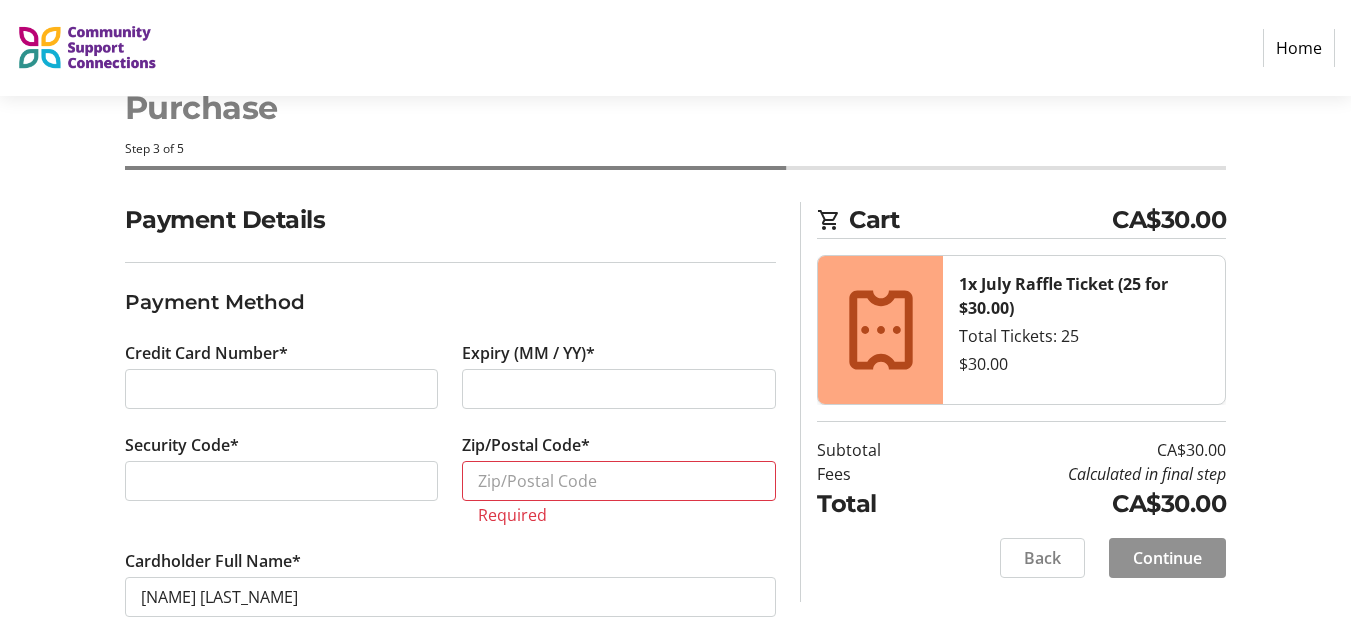 click on "Continue" at bounding box center (1167, 558) 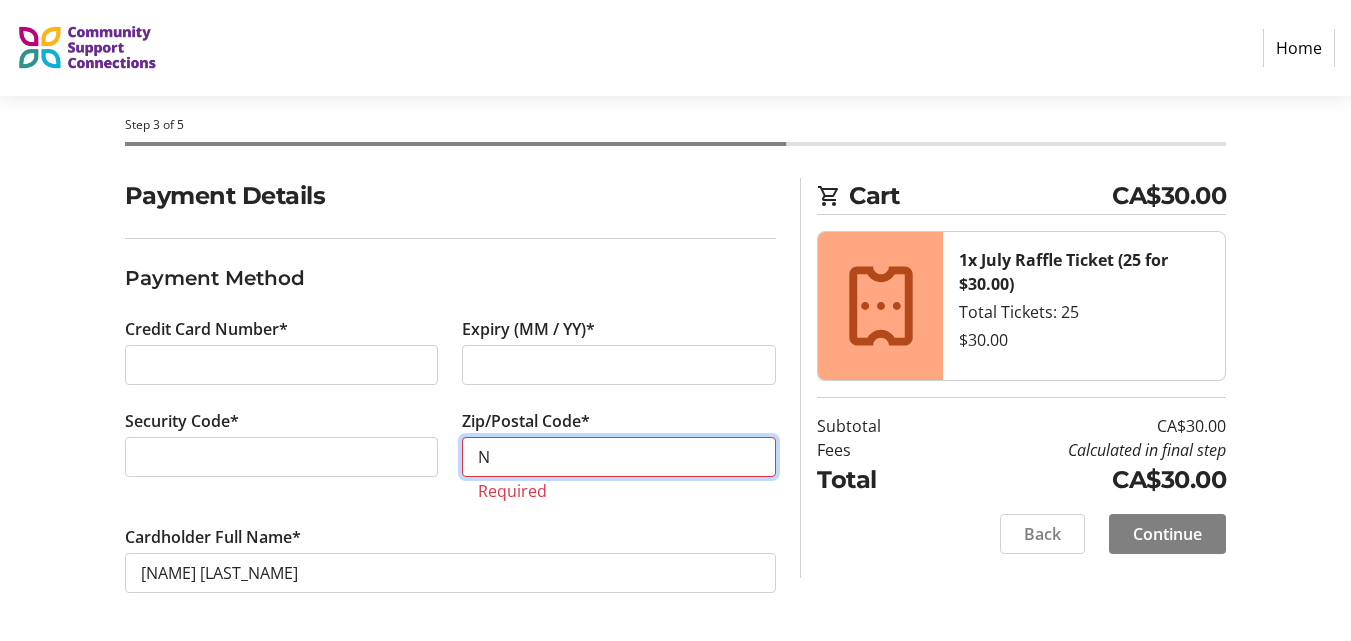 scroll, scrollTop: 60, scrollLeft: 0, axis: vertical 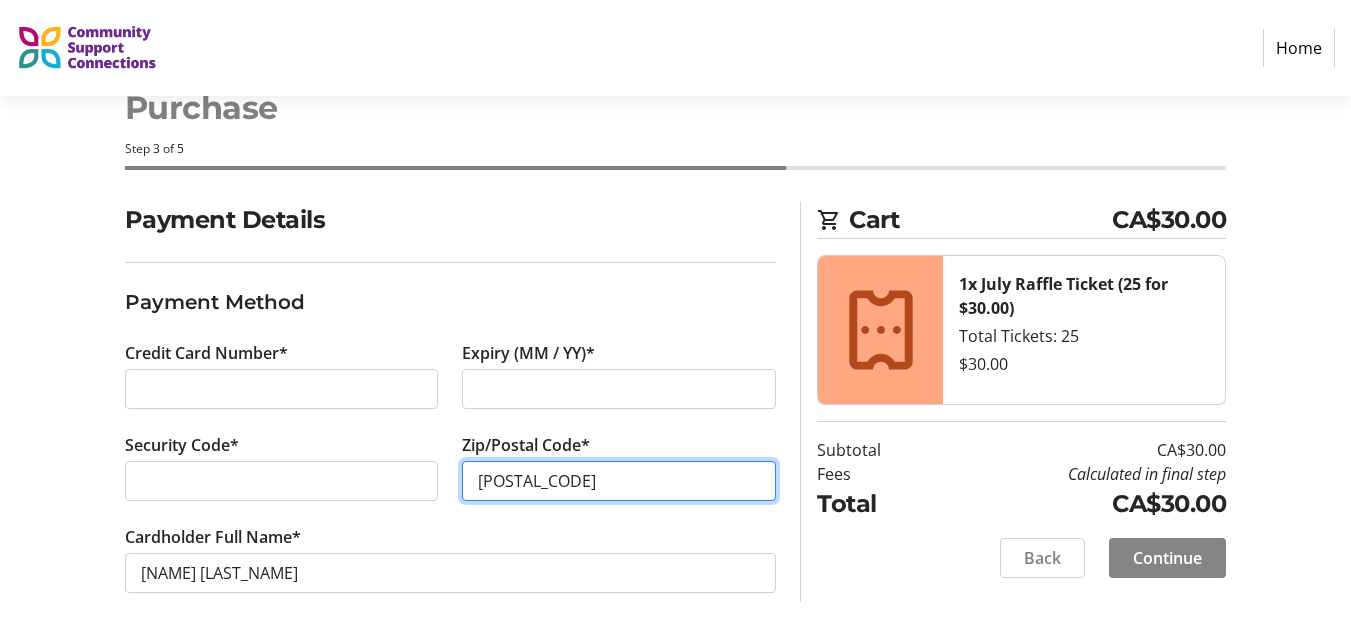 type on "[POSTAL_CODE]" 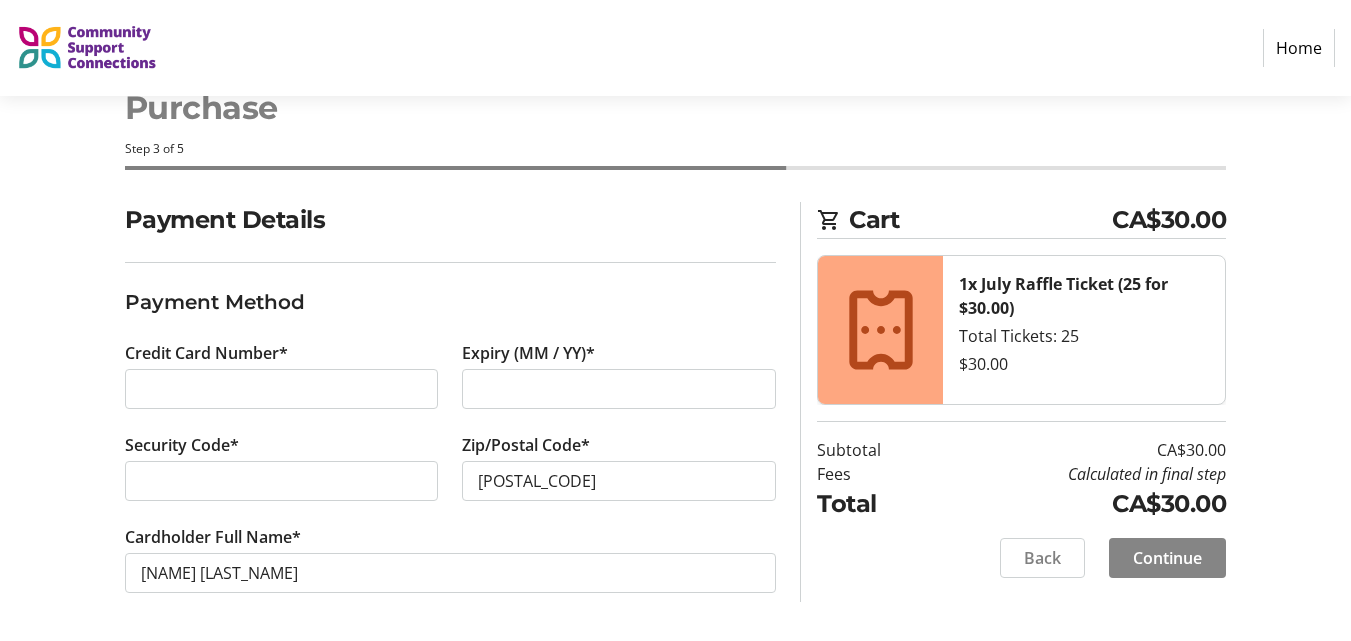 click on "Continue" at bounding box center [1167, 558] 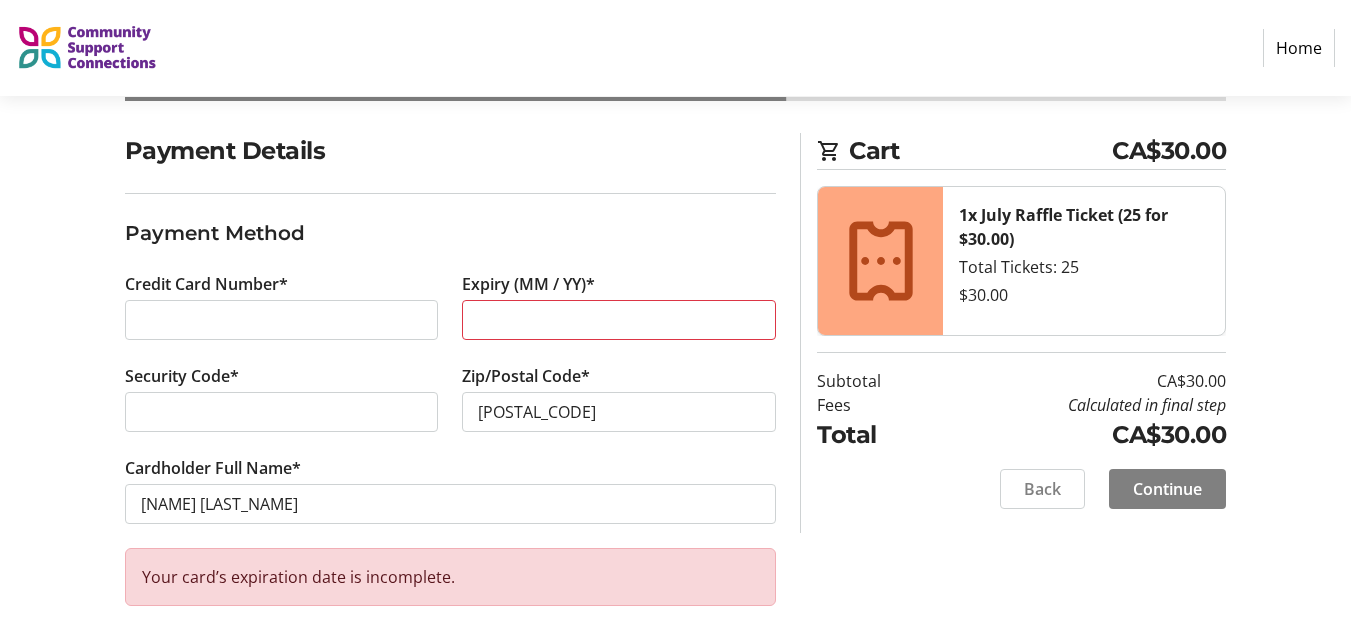scroll, scrollTop: 134, scrollLeft: 0, axis: vertical 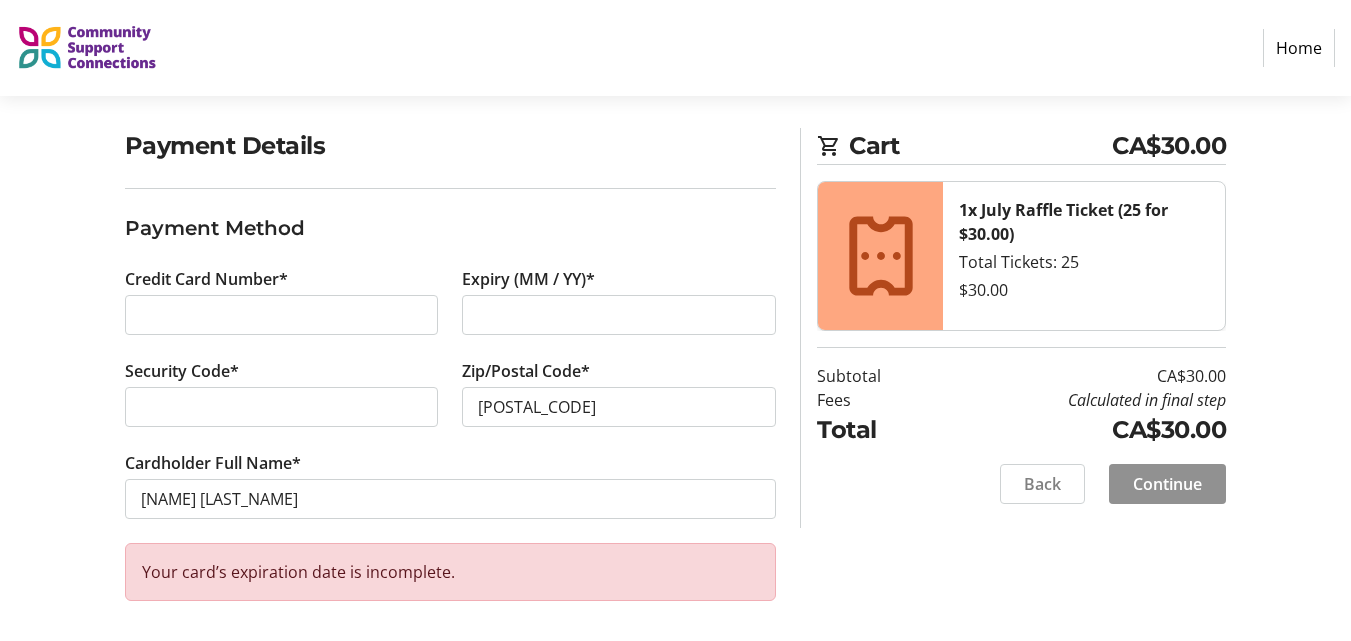 click on "Continue" at bounding box center [1167, 484] 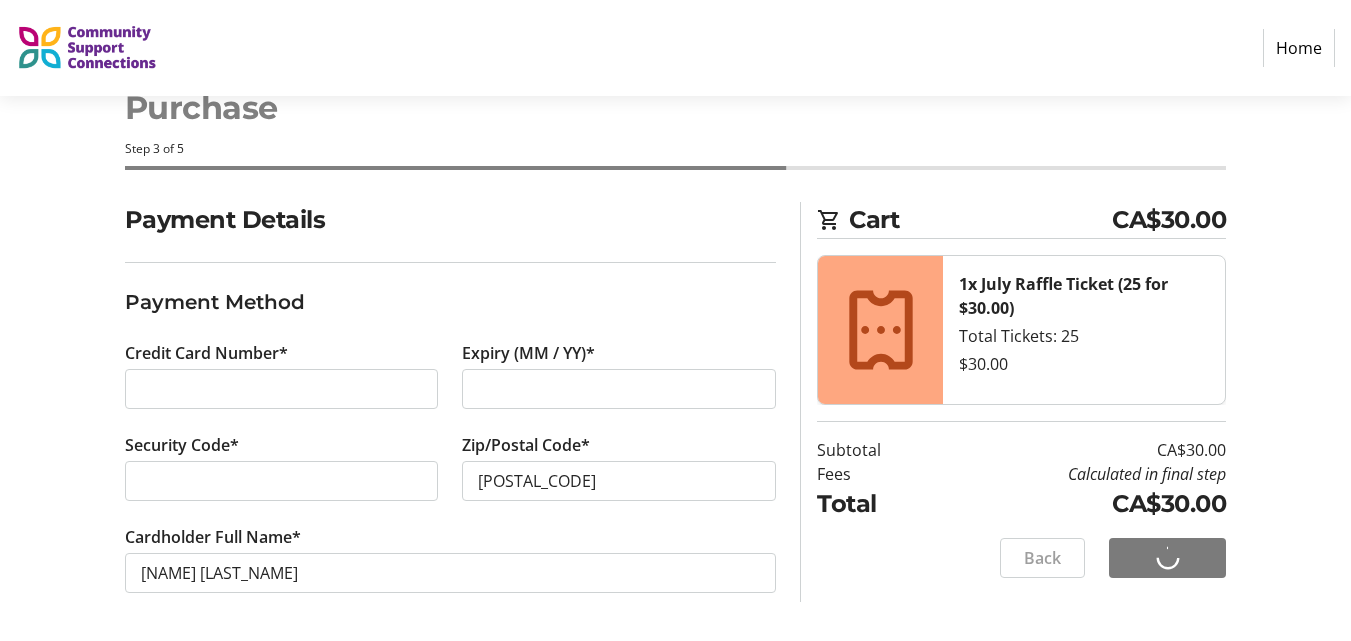 scroll, scrollTop: 60, scrollLeft: 0, axis: vertical 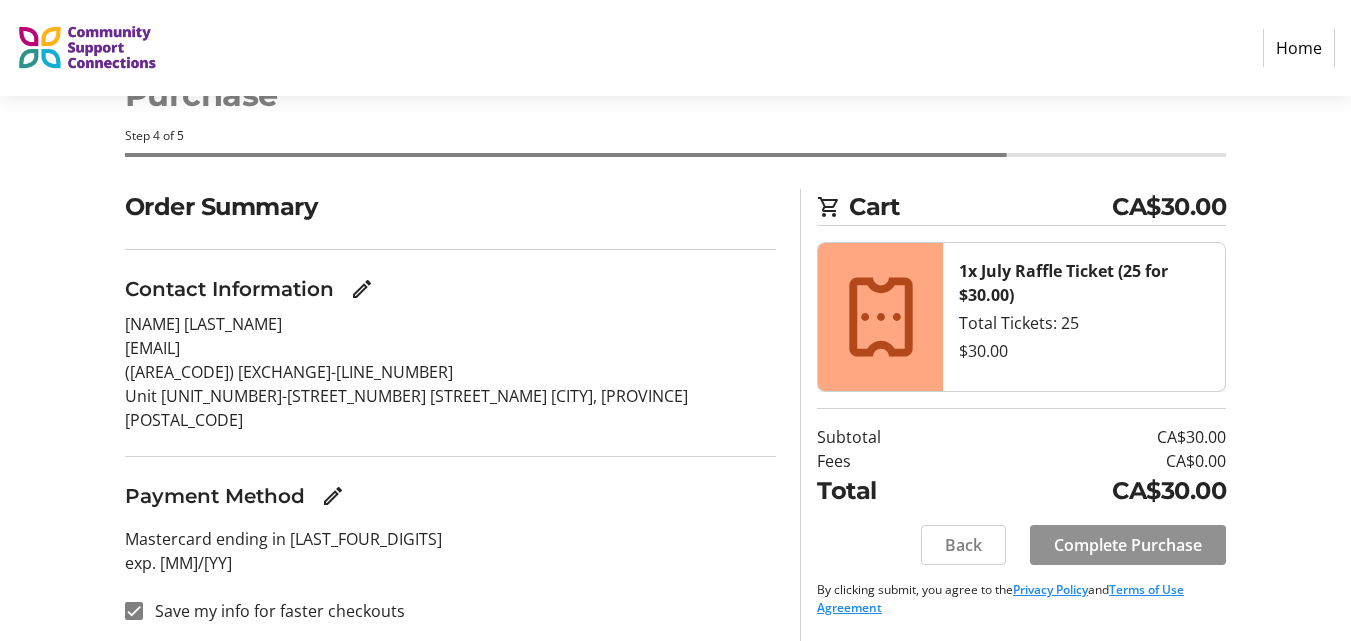 click on "Complete Purchase" at bounding box center (1128, 545) 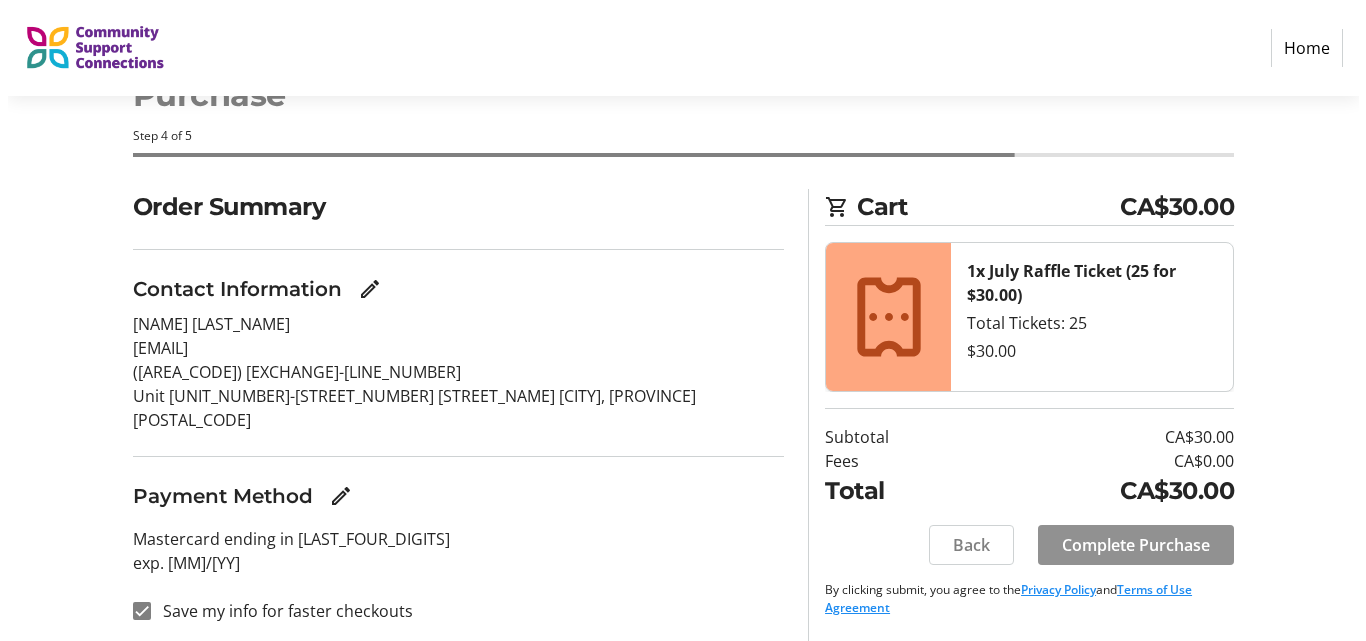 scroll, scrollTop: 0, scrollLeft: 0, axis: both 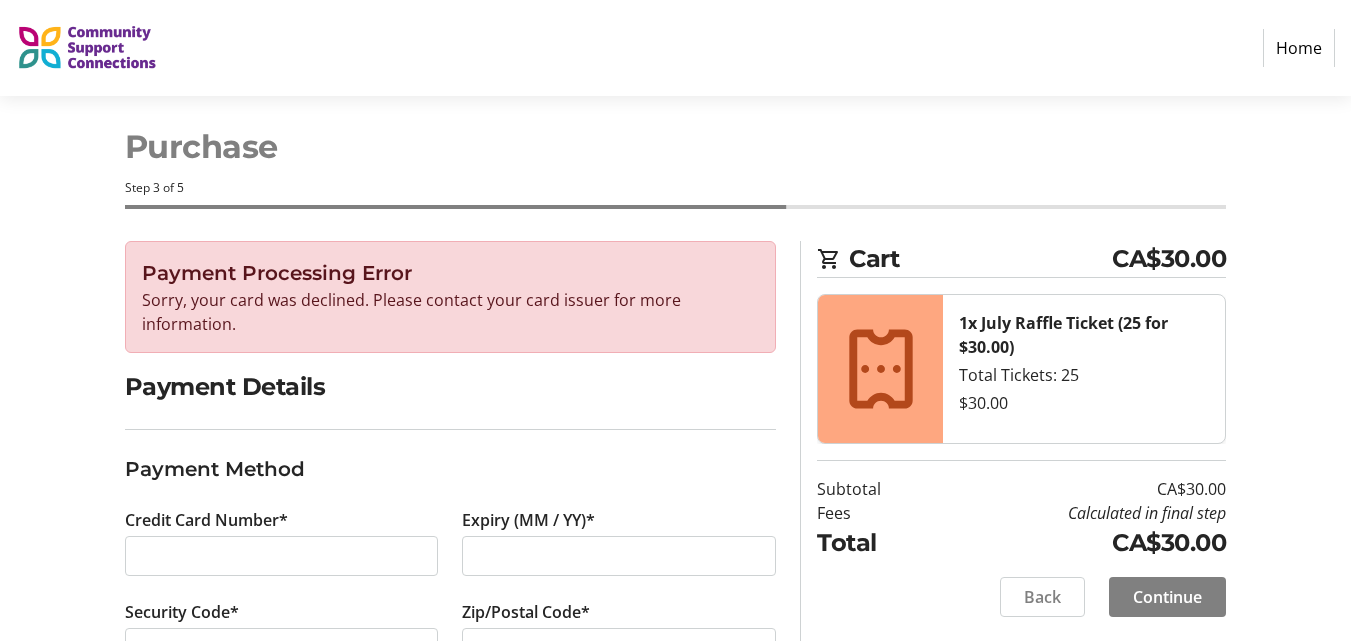 click at bounding box center [282, 556] 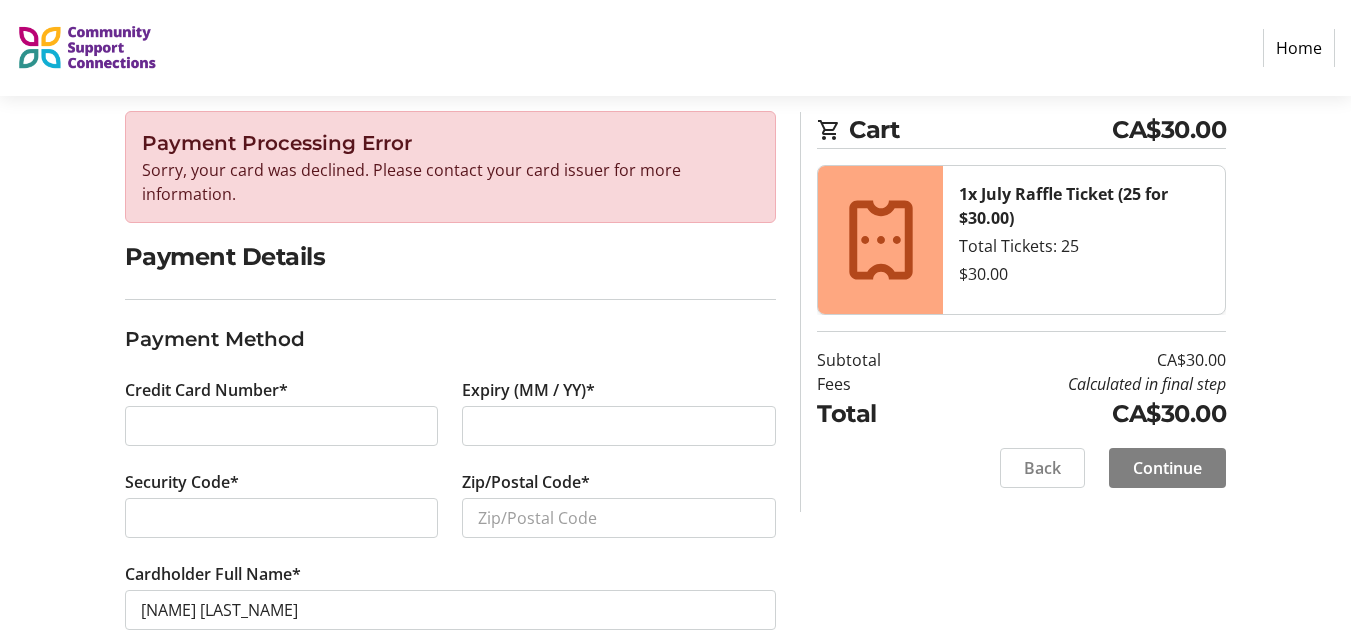 scroll, scrollTop: 154, scrollLeft: 0, axis: vertical 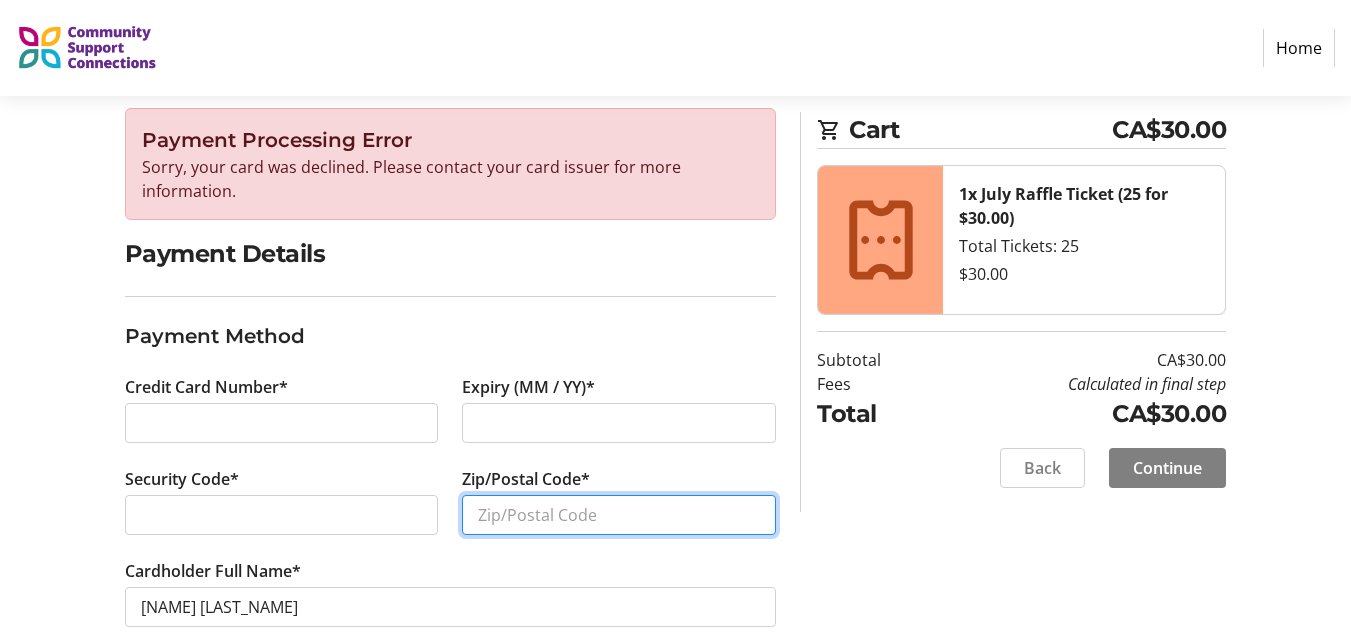 click on "Zip/Postal Code*" at bounding box center (619, 515) 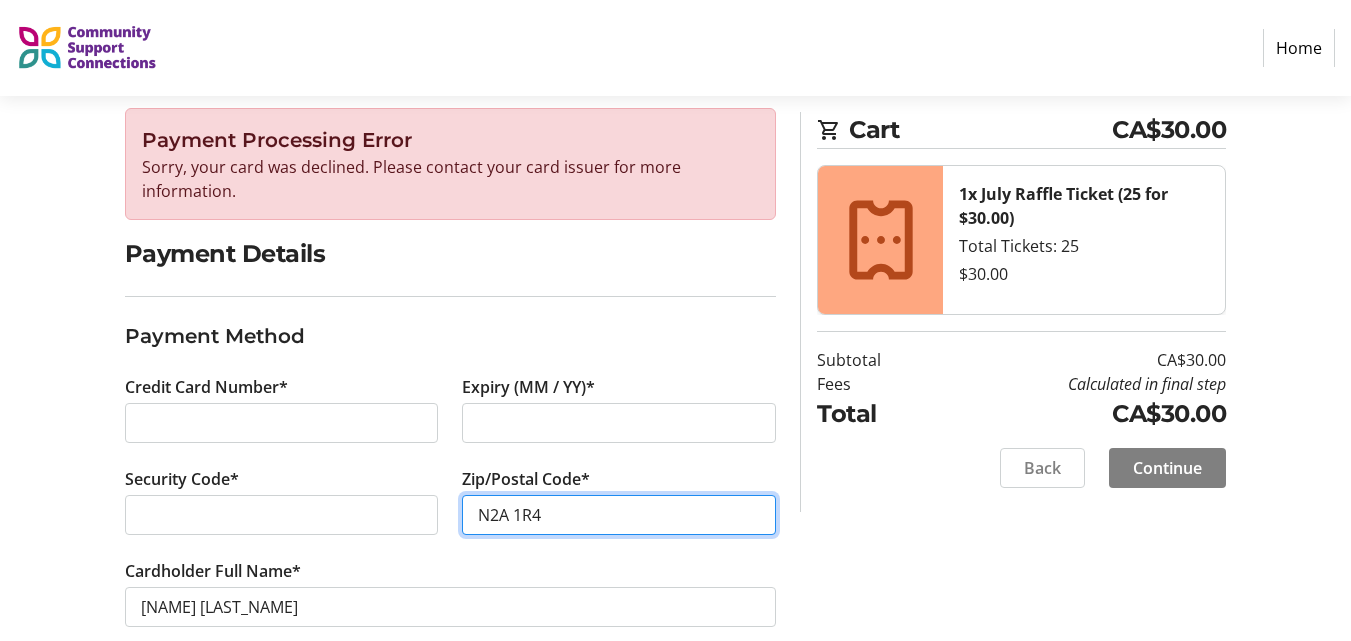scroll, scrollTop: 188, scrollLeft: 0, axis: vertical 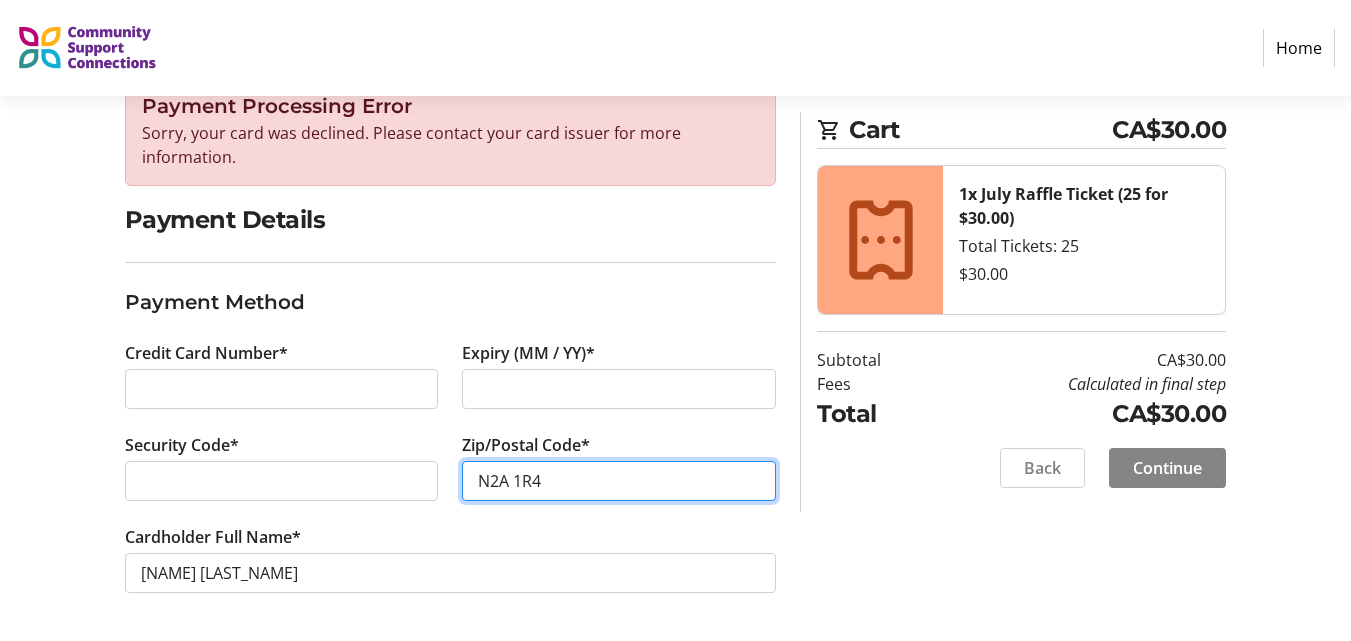 type on "N2A 1R4" 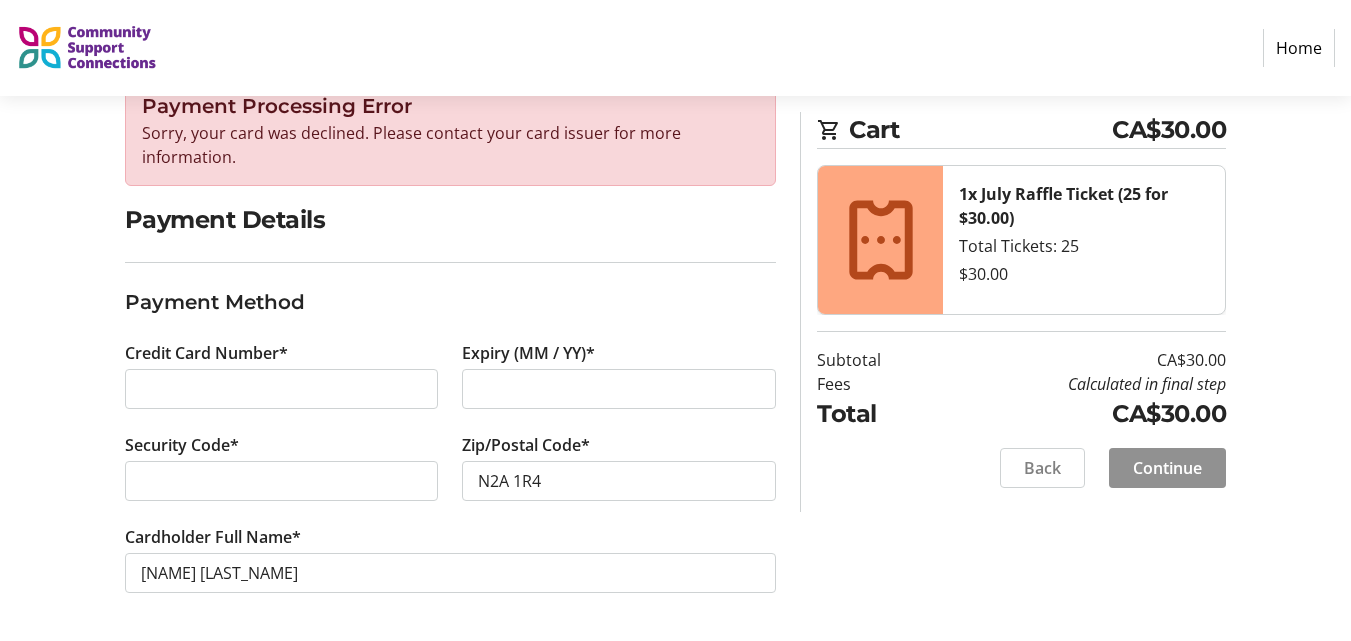 click on "Continue" at bounding box center [1167, 468] 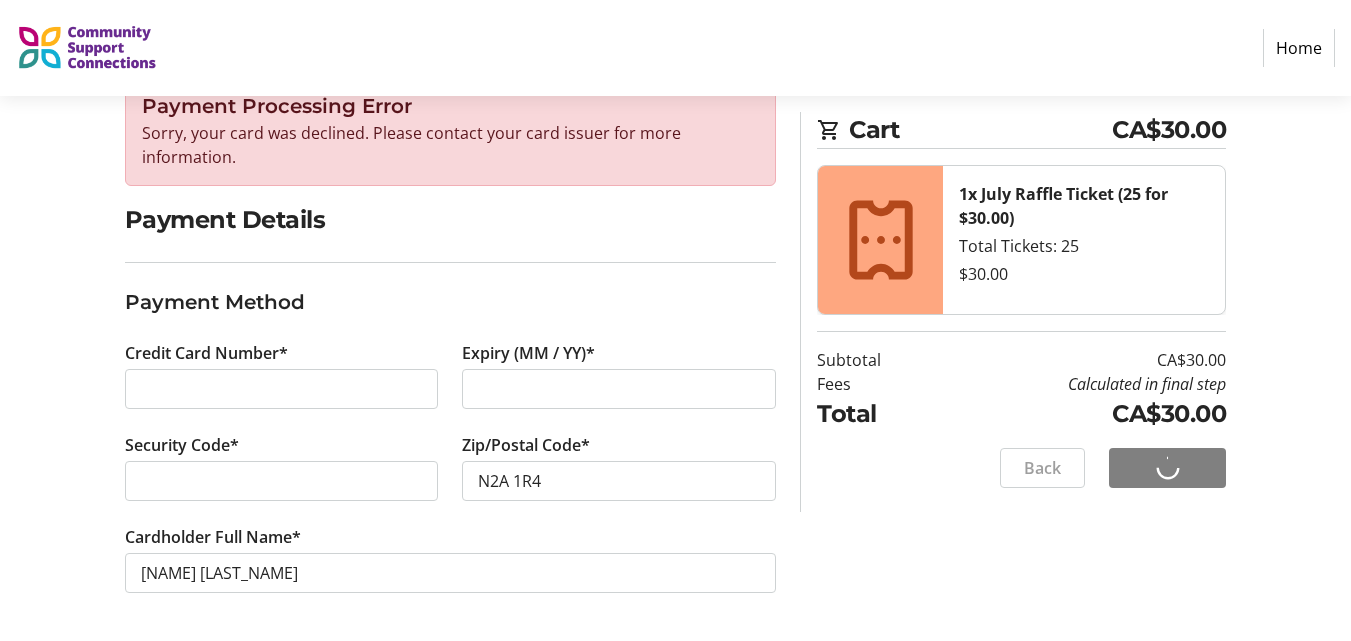scroll, scrollTop: 60, scrollLeft: 0, axis: vertical 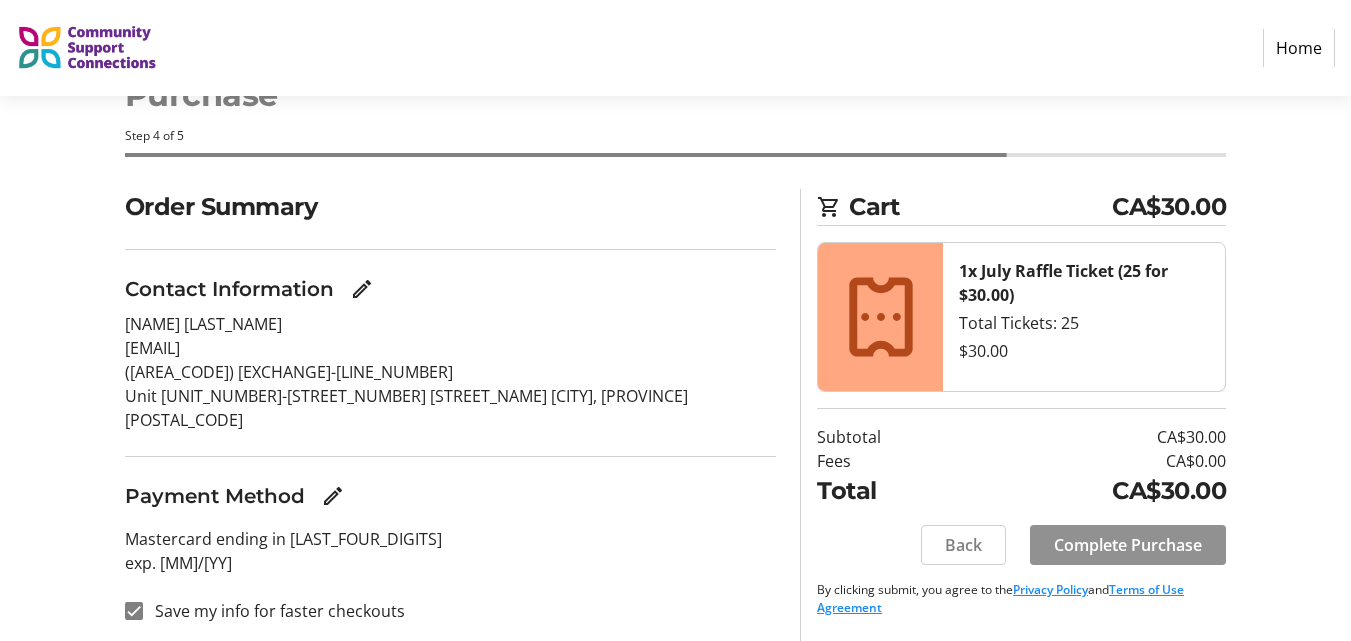 click on "Complete Purchase" at bounding box center (1128, 545) 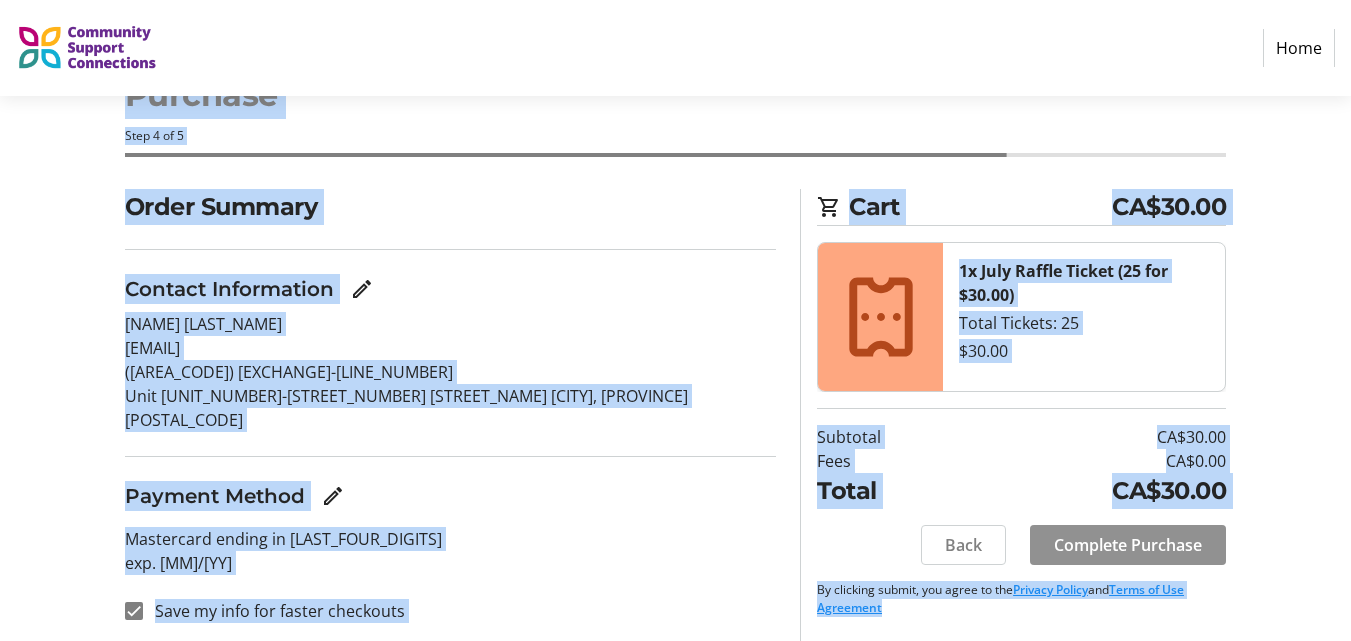 scroll, scrollTop: 0, scrollLeft: 0, axis: both 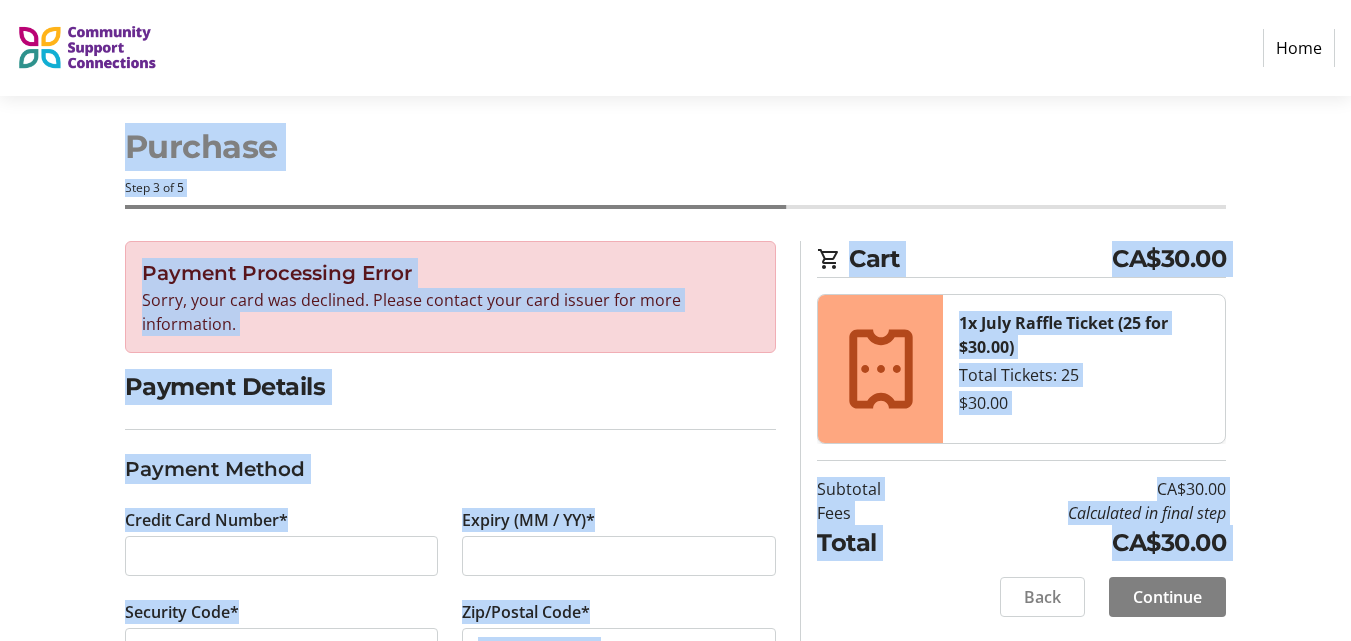 click on "Step 3 of 5" at bounding box center (676, 188) 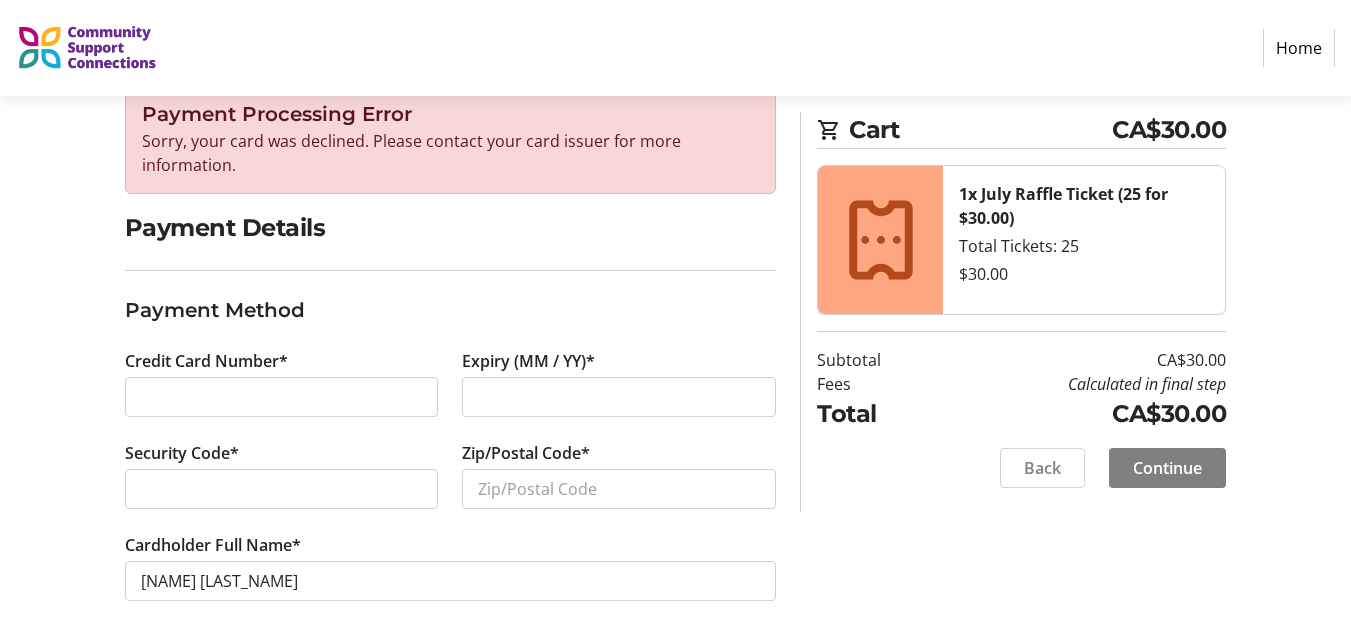 scroll, scrollTop: 188, scrollLeft: 0, axis: vertical 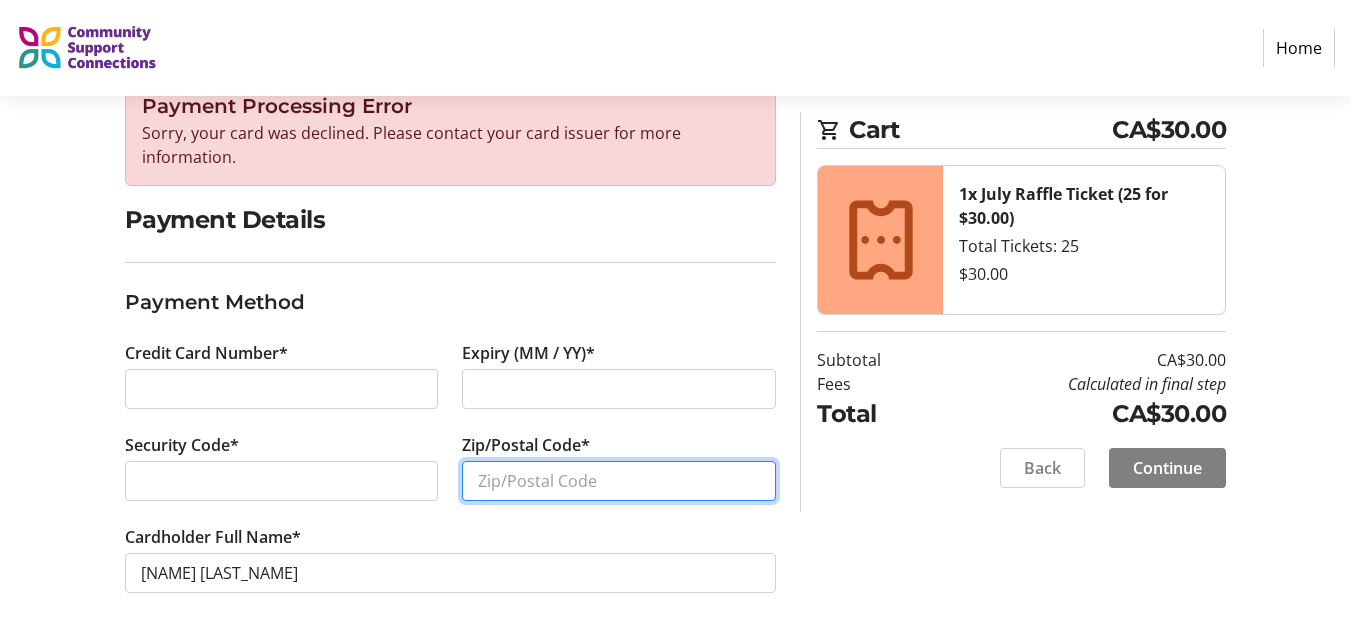 click on "Zip/Postal Code*" at bounding box center [619, 481] 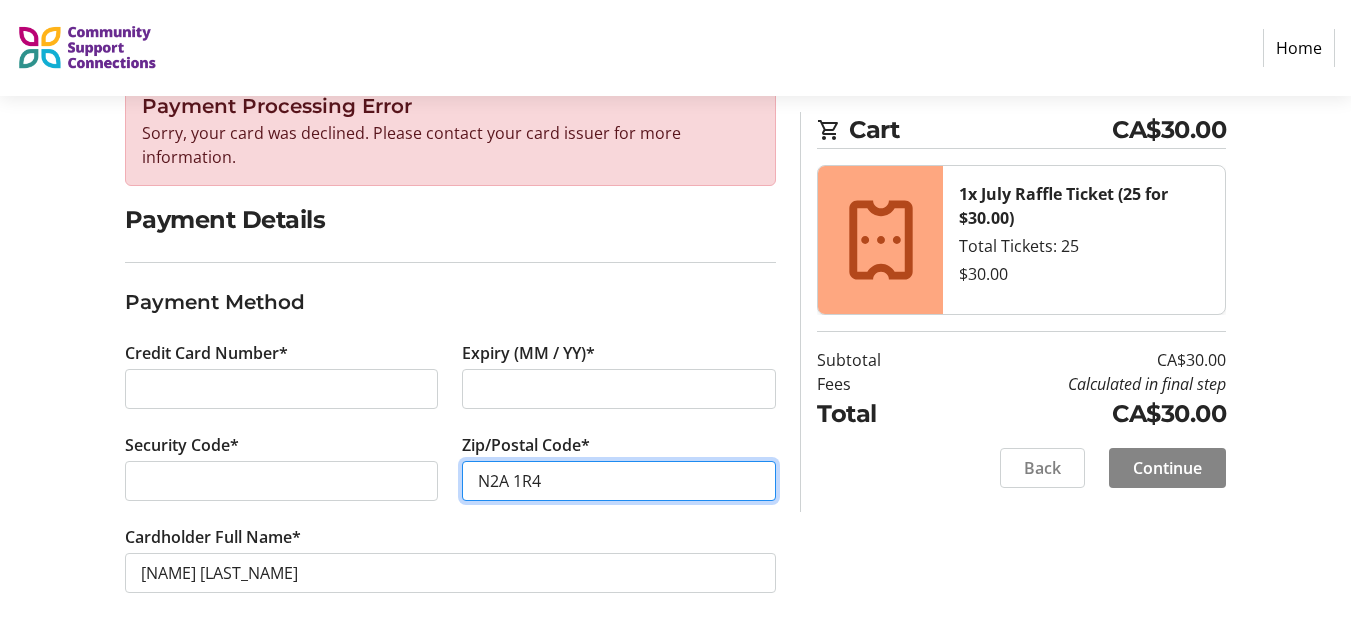type on "N2A 1R4" 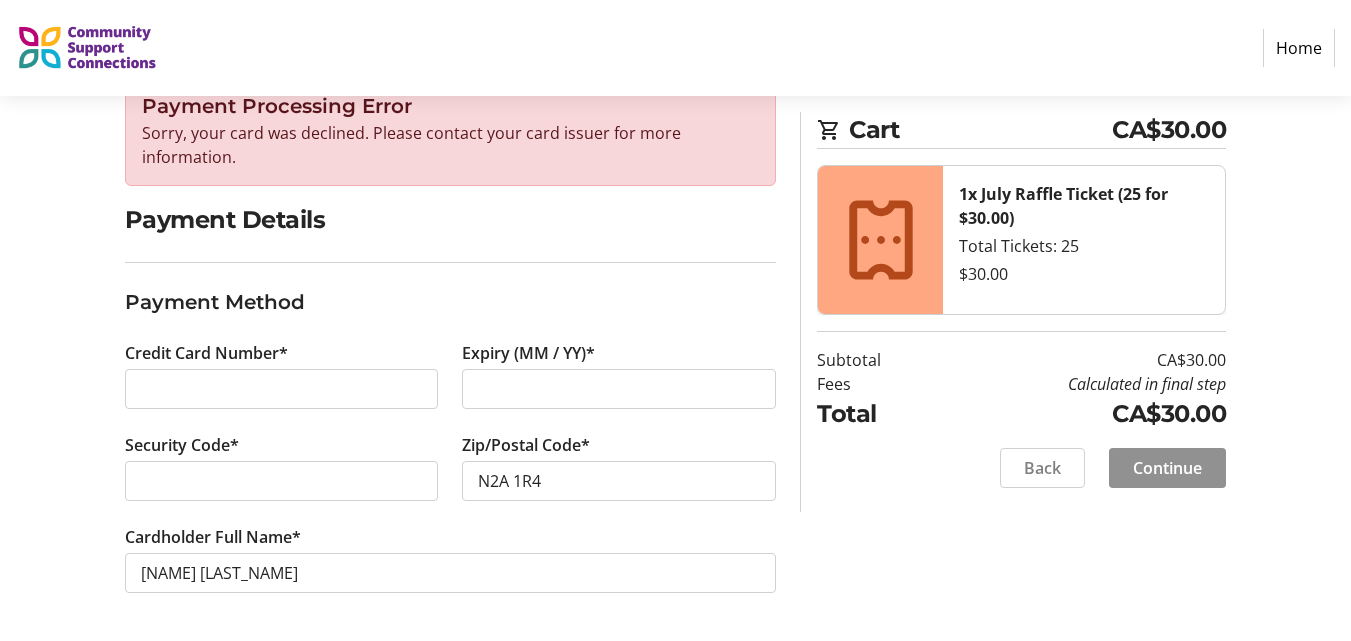 click on "Continue" at bounding box center [1167, 468] 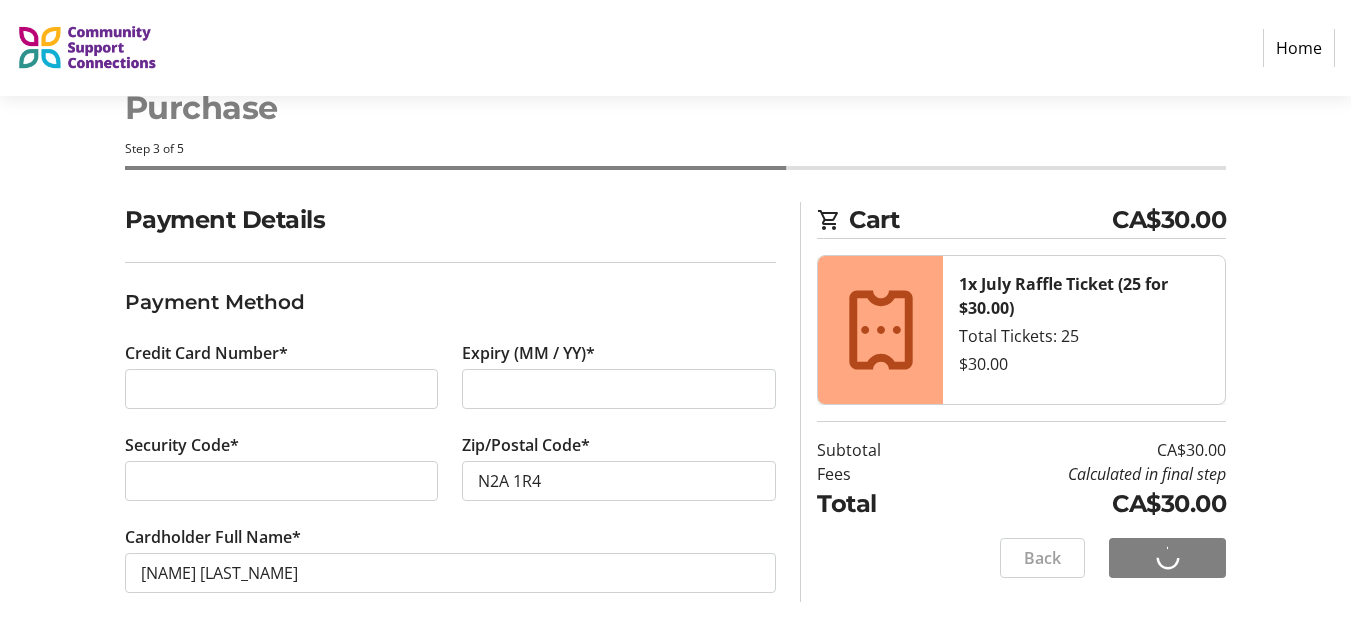 scroll, scrollTop: 60, scrollLeft: 0, axis: vertical 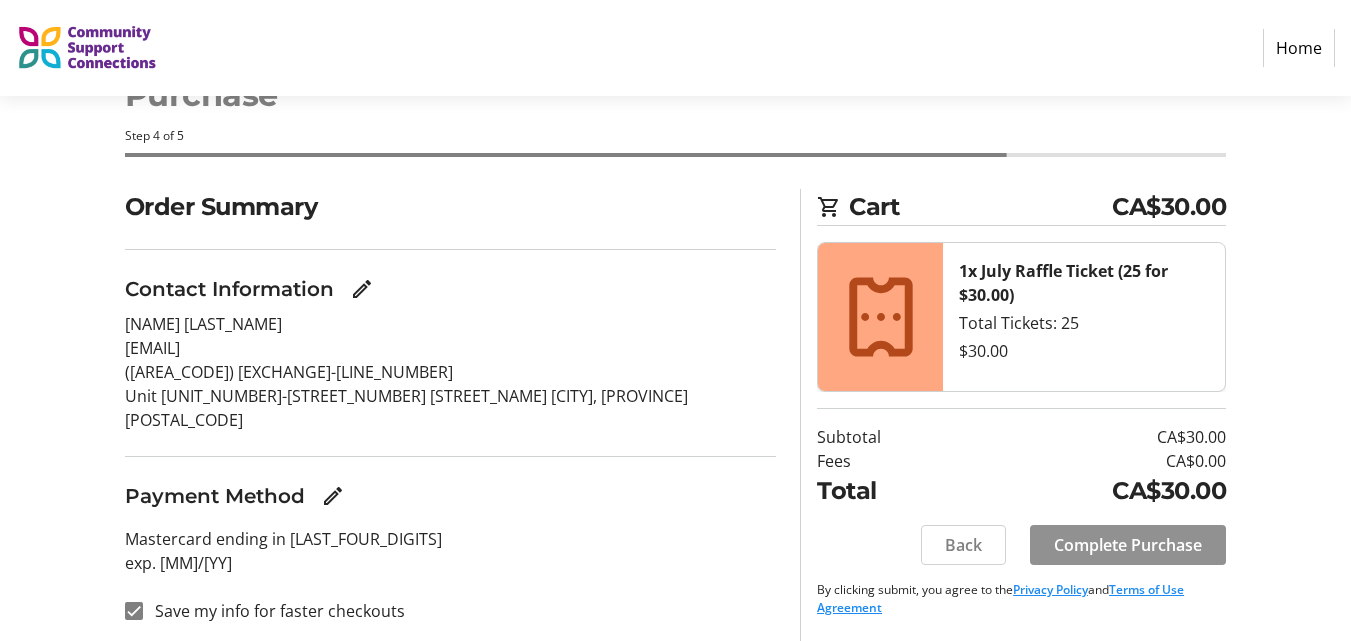 click on "Complete Purchase" at bounding box center [1128, 545] 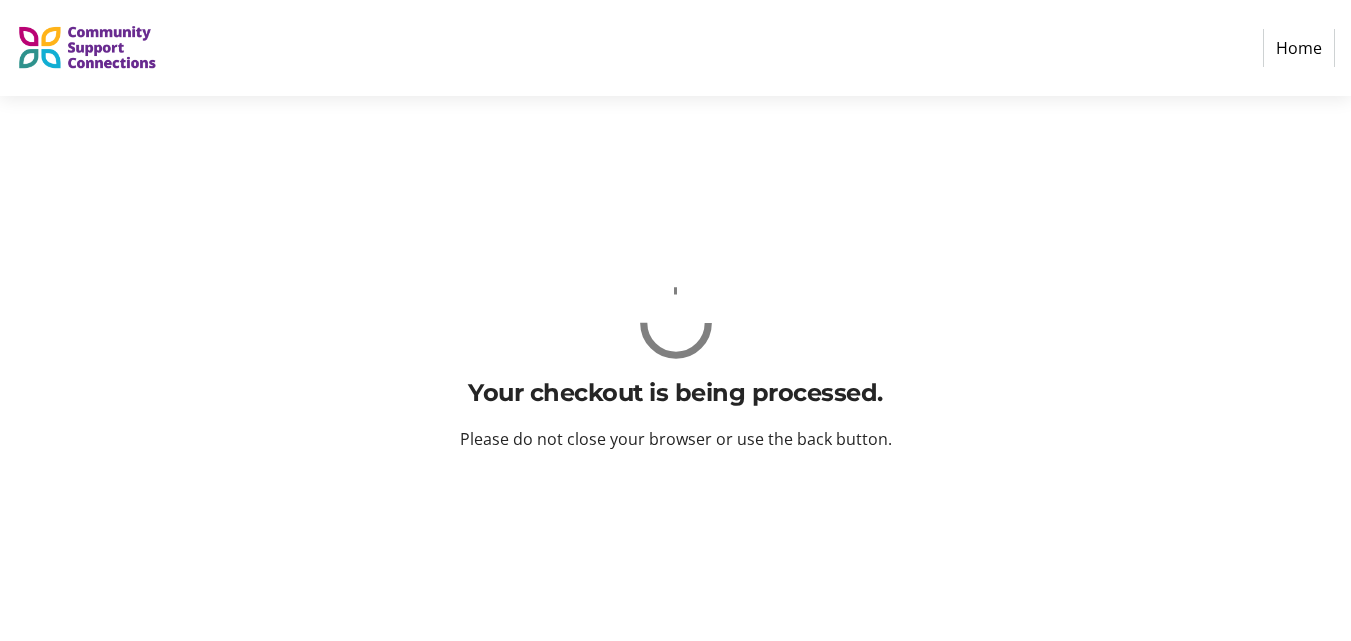 scroll, scrollTop: 0, scrollLeft: 0, axis: both 